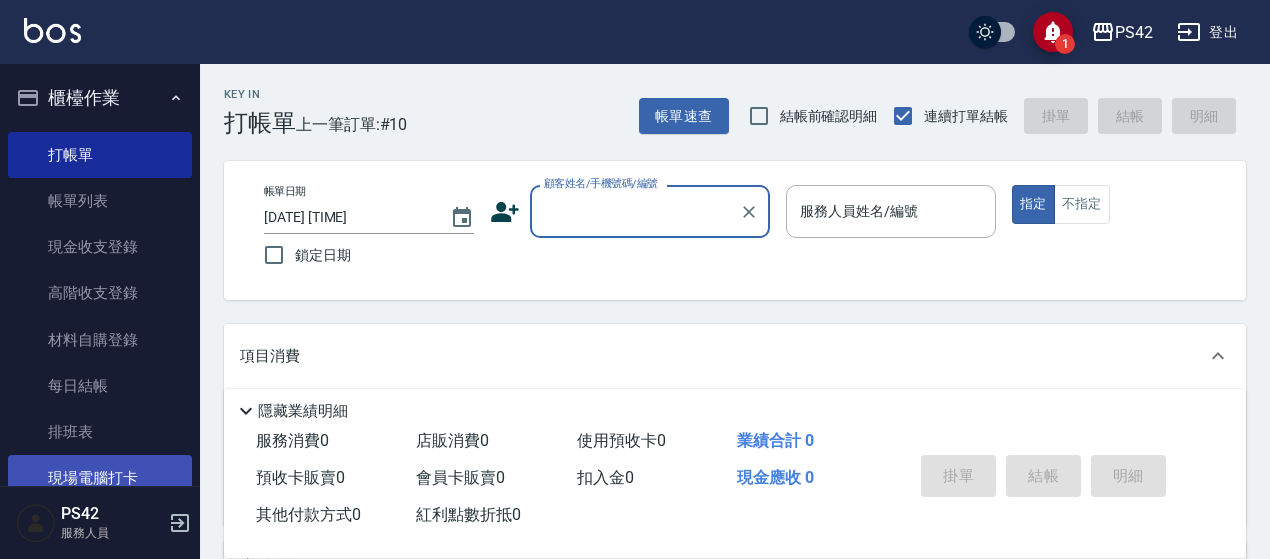 scroll, scrollTop: 0, scrollLeft: 0, axis: both 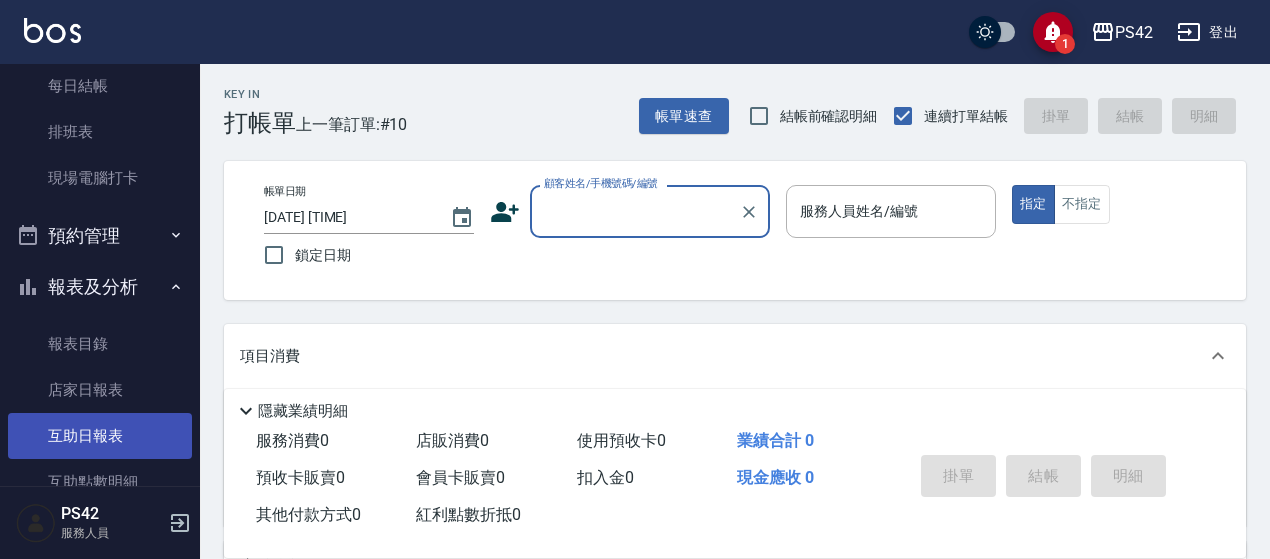 click on "互助日報表" at bounding box center (100, 436) 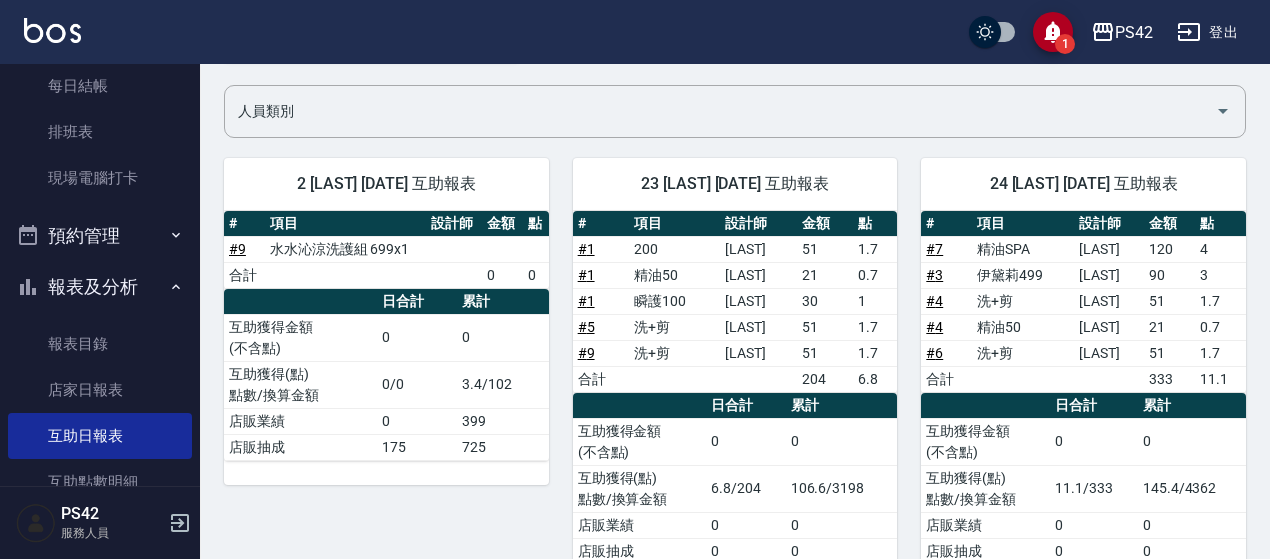 scroll, scrollTop: 136, scrollLeft: 0, axis: vertical 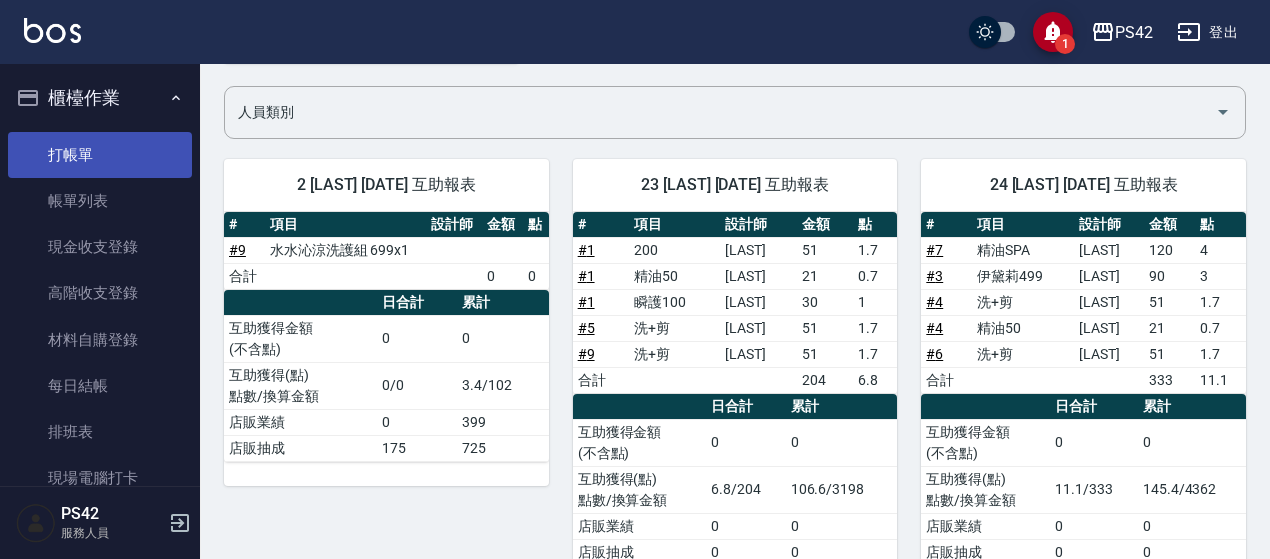 click on "打帳單" at bounding box center (100, 155) 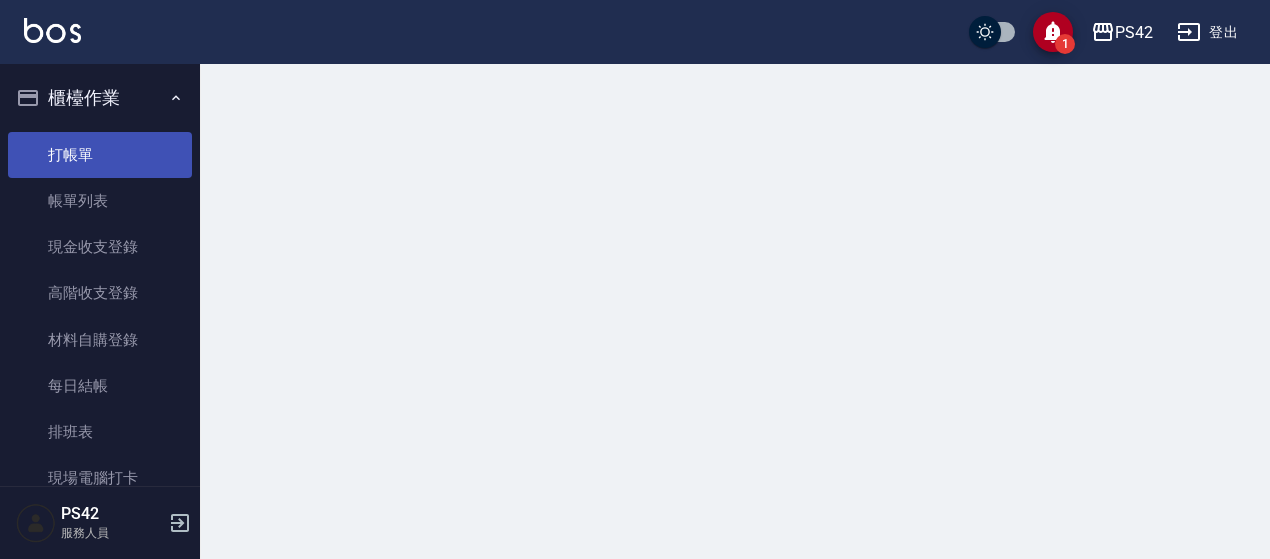 scroll, scrollTop: 0, scrollLeft: 0, axis: both 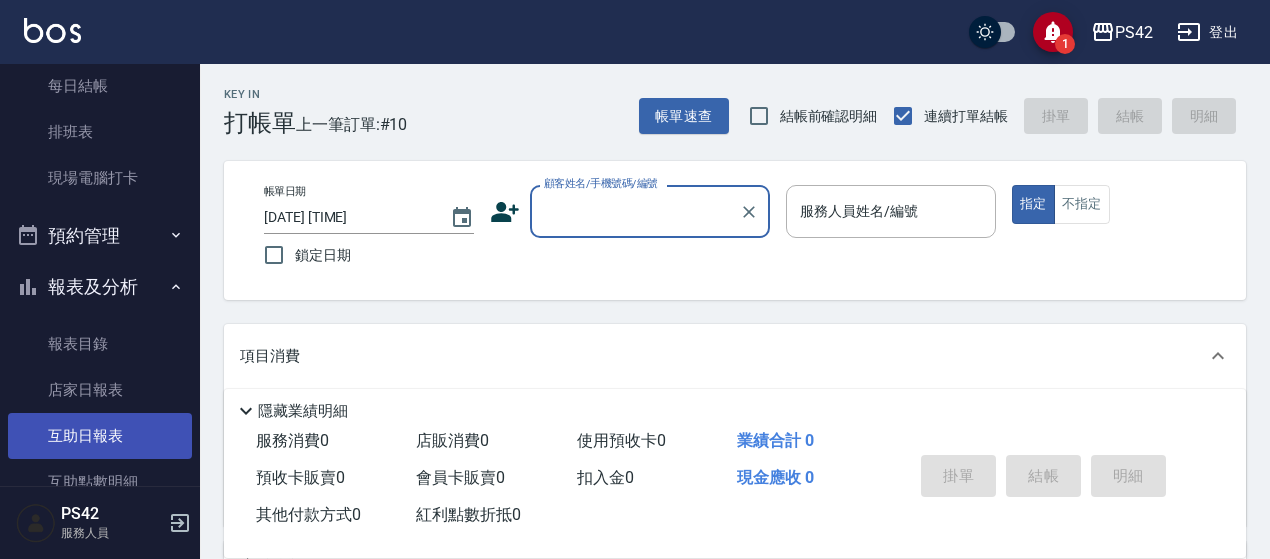 click on "互助日報表" at bounding box center (100, 436) 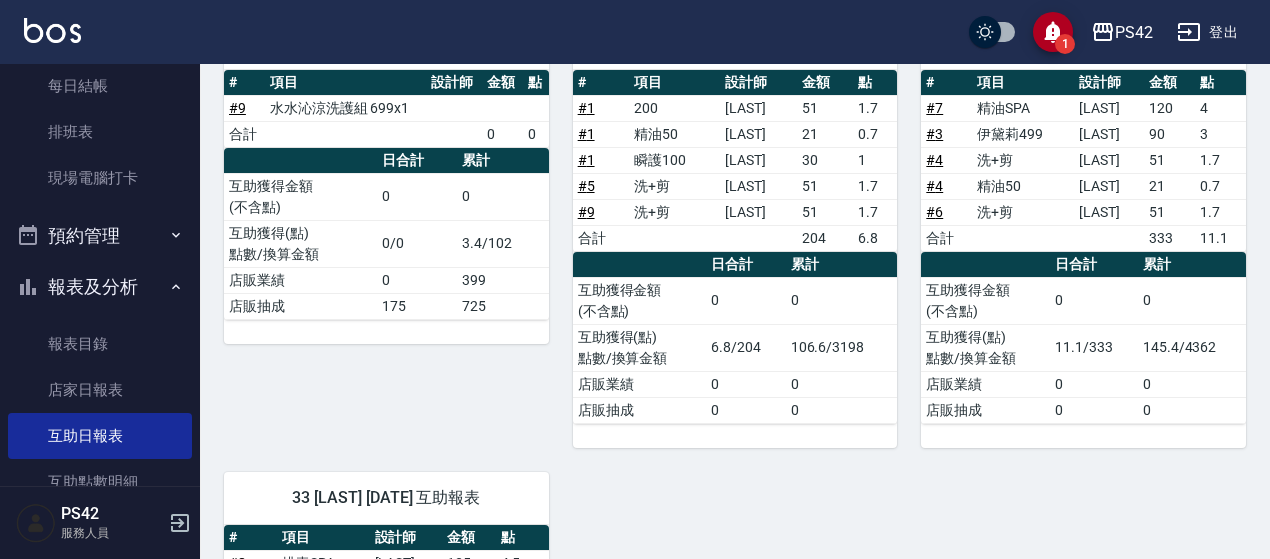 scroll, scrollTop: 136, scrollLeft: 0, axis: vertical 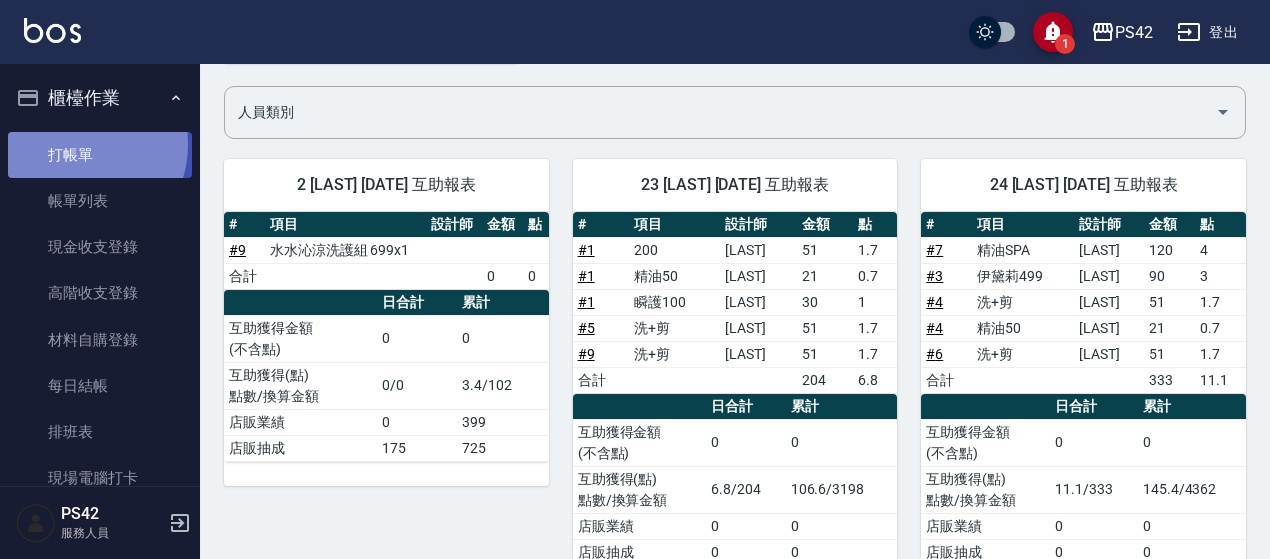 click on "打帳單" at bounding box center [100, 155] 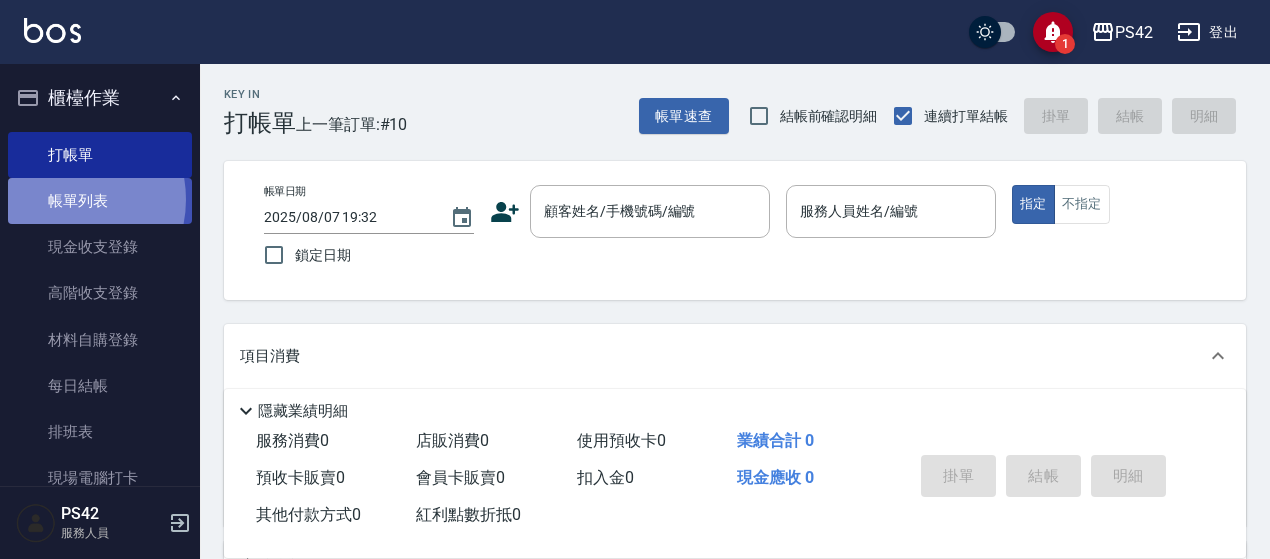 click on "帳單列表" at bounding box center (100, 201) 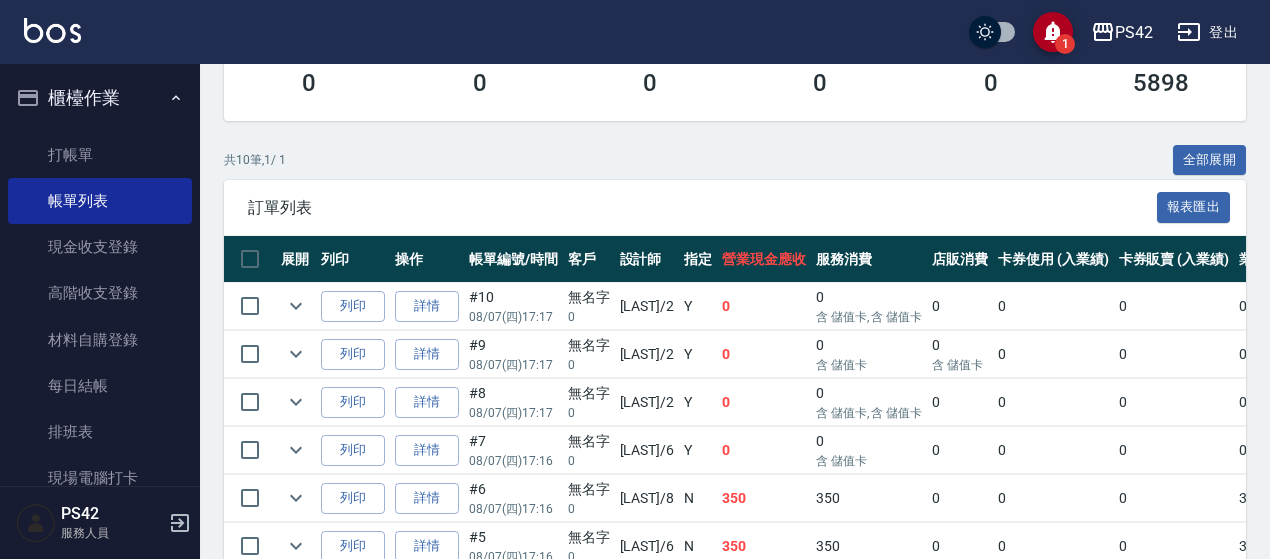 scroll, scrollTop: 400, scrollLeft: 0, axis: vertical 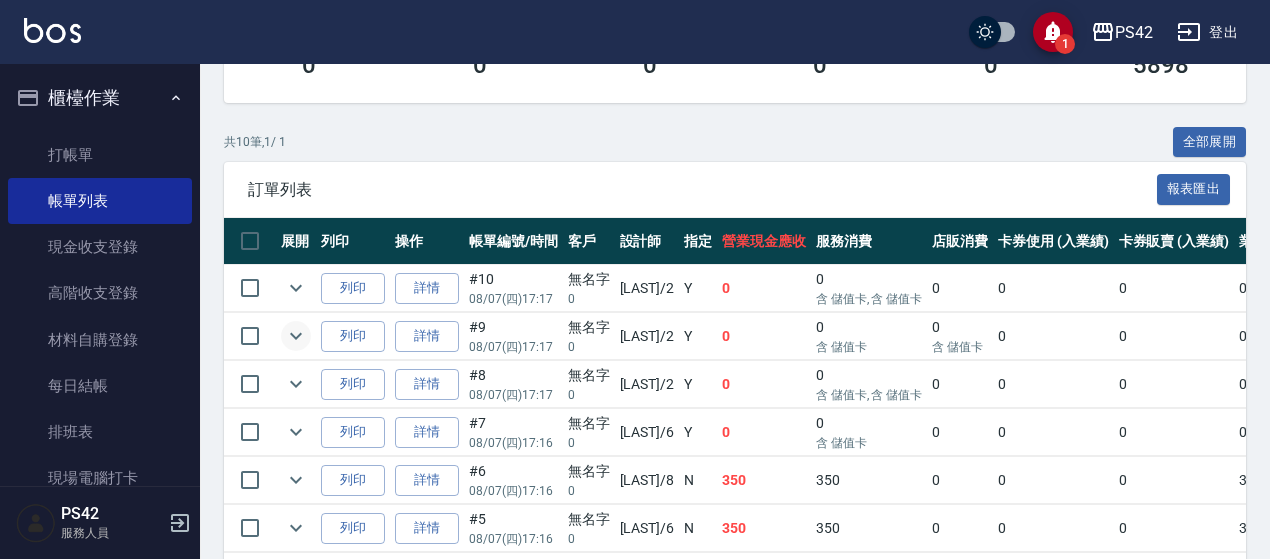 click 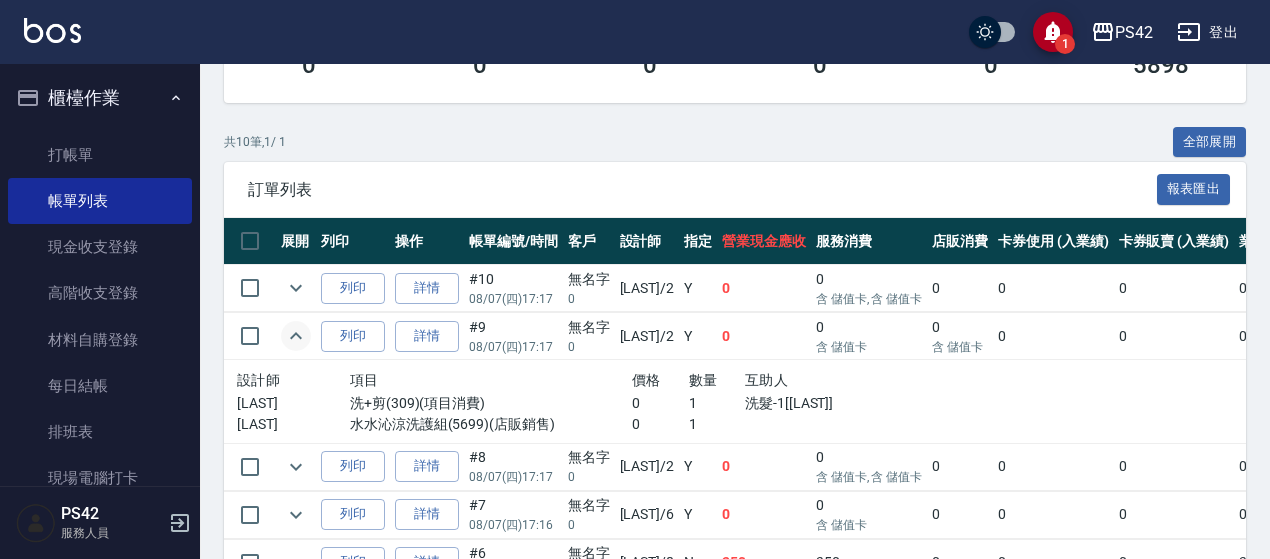 click 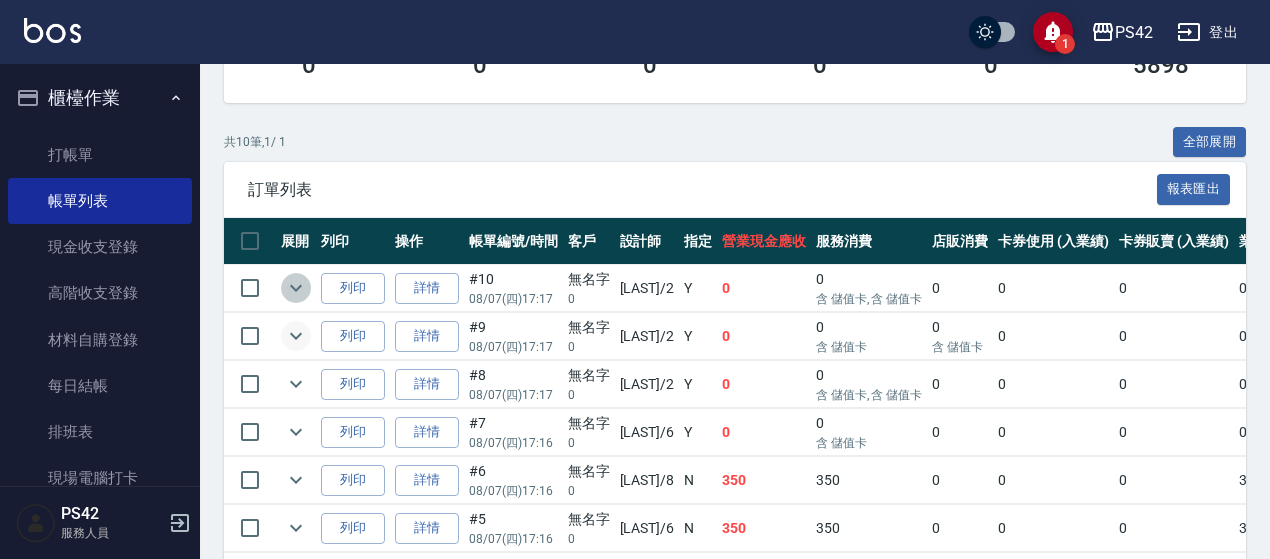 click 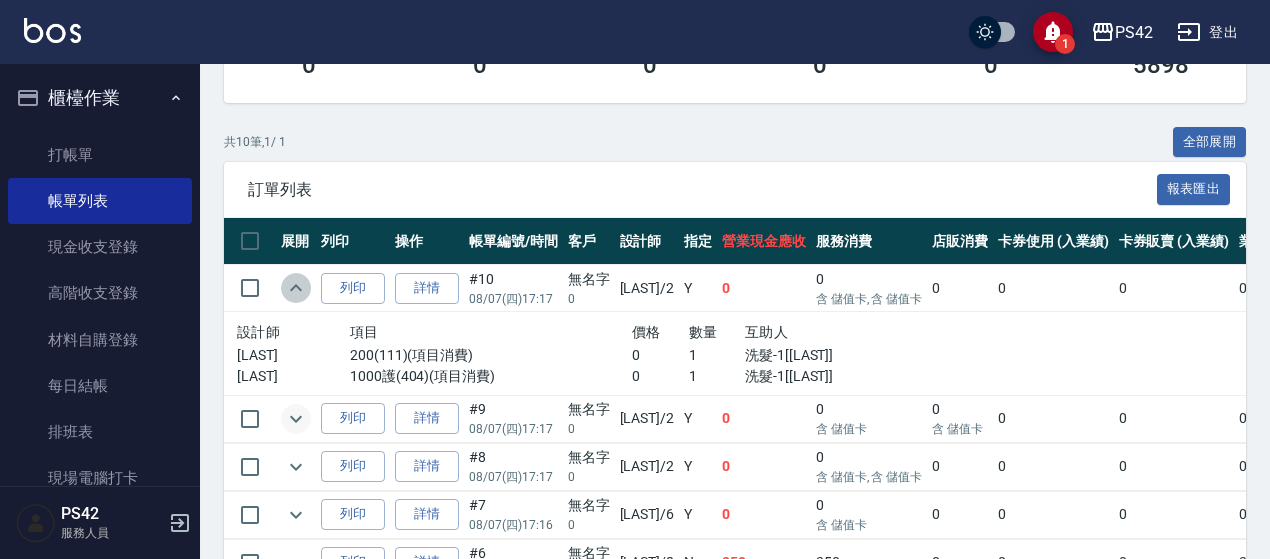 click 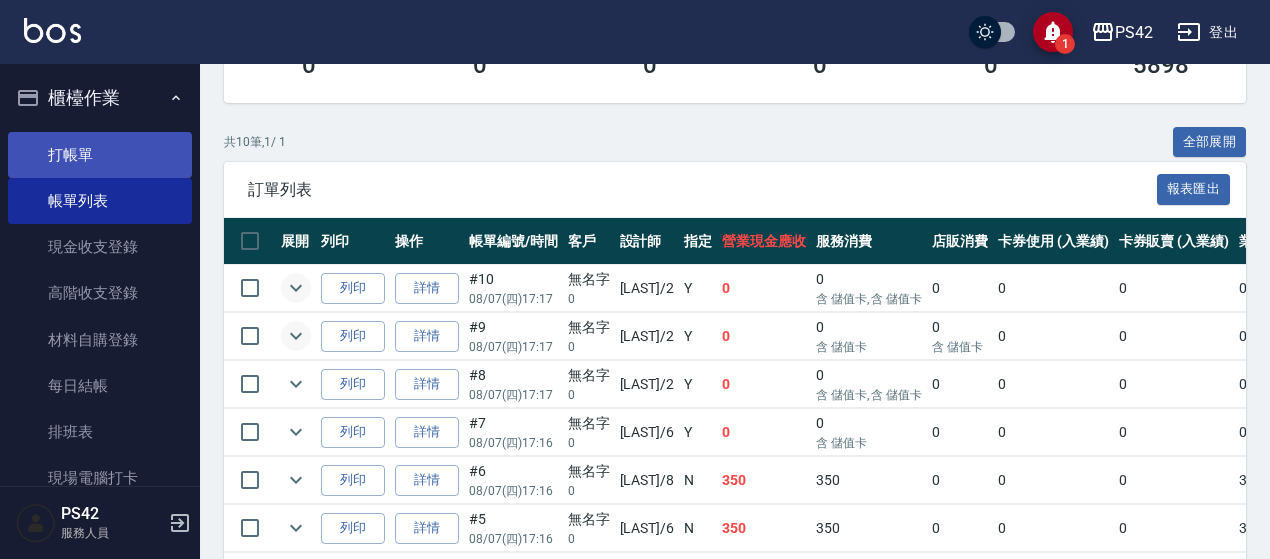 click on "打帳單" at bounding box center [100, 155] 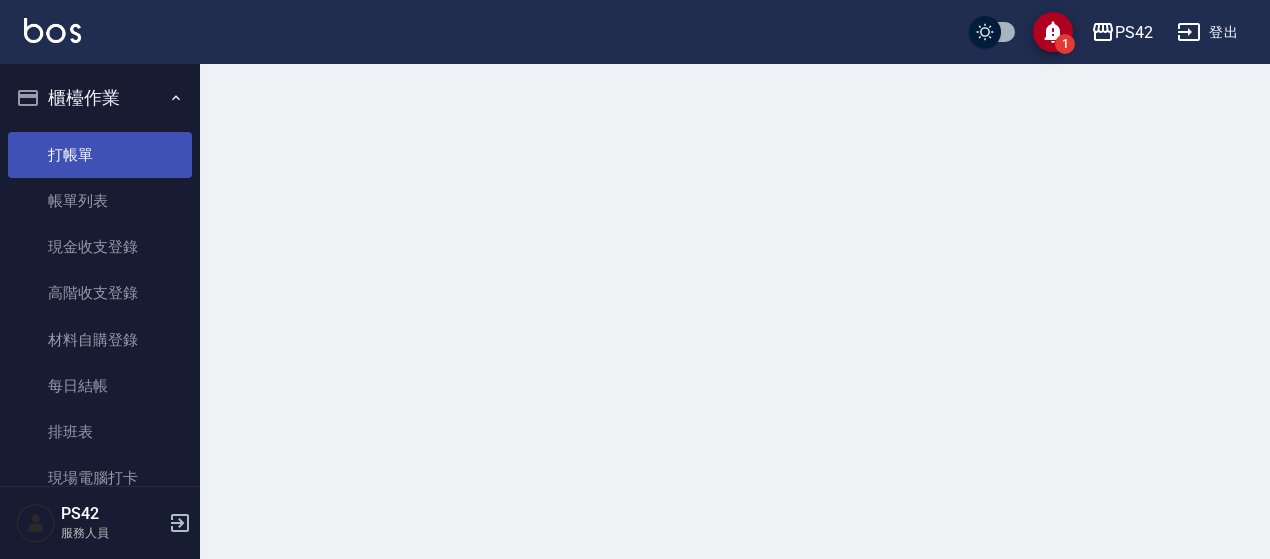 scroll, scrollTop: 0, scrollLeft: 0, axis: both 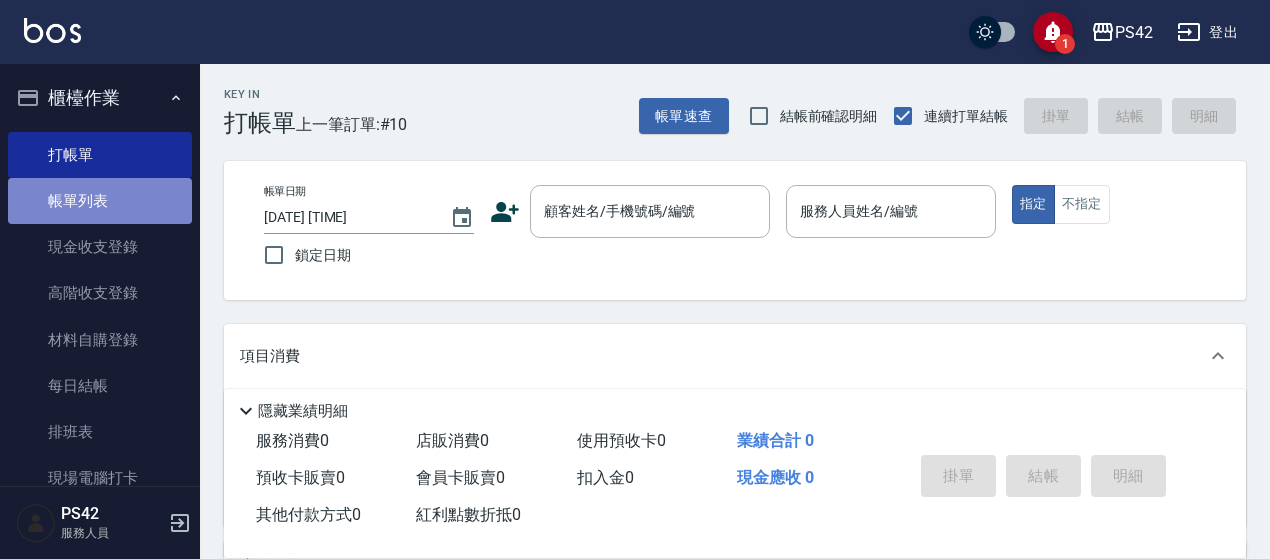 click on "帳單列表" at bounding box center [100, 201] 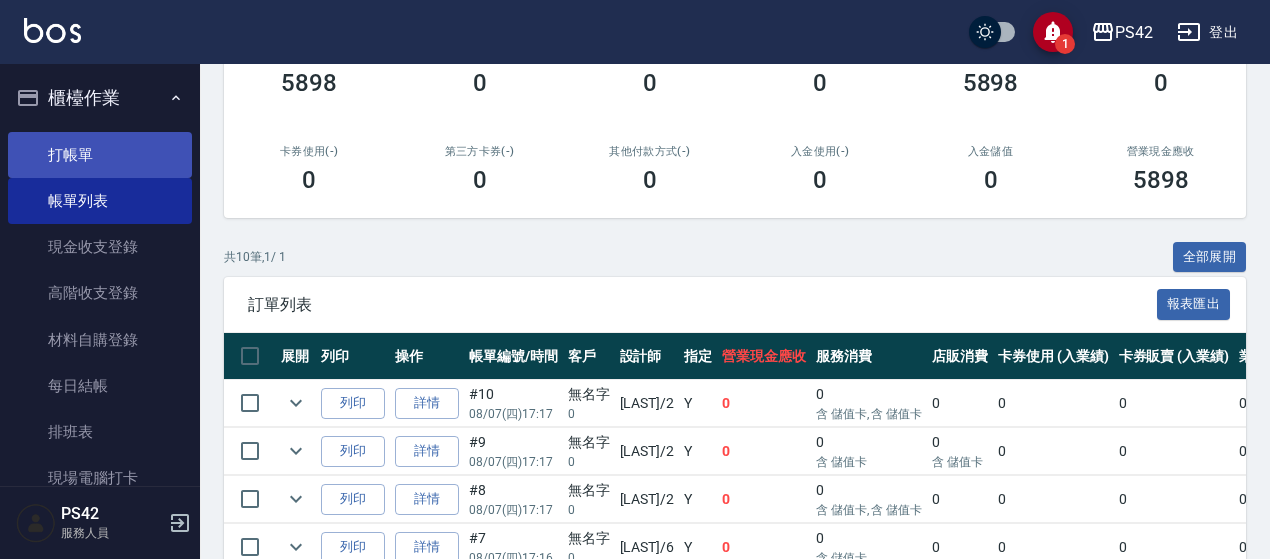 scroll, scrollTop: 0, scrollLeft: 0, axis: both 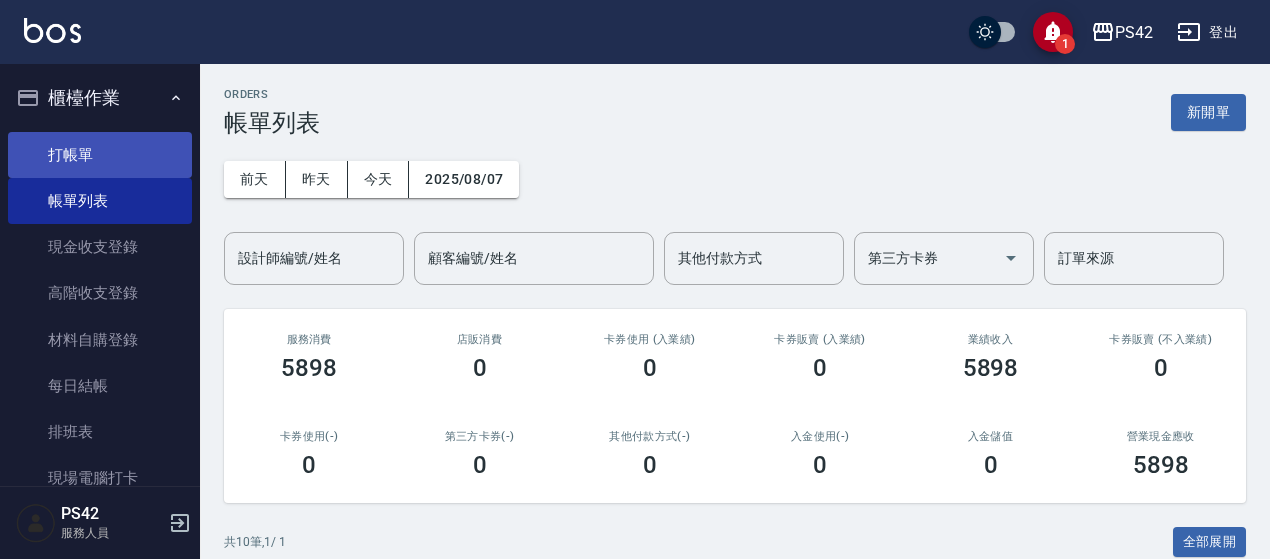 click on "打帳單" at bounding box center [100, 155] 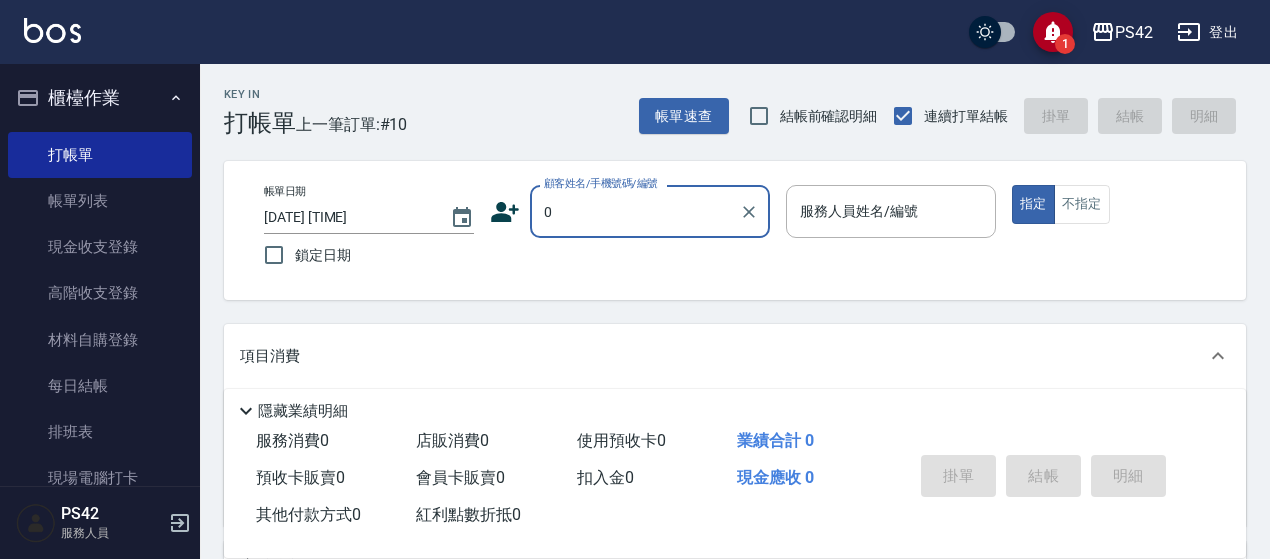 type on "無名字/0/null" 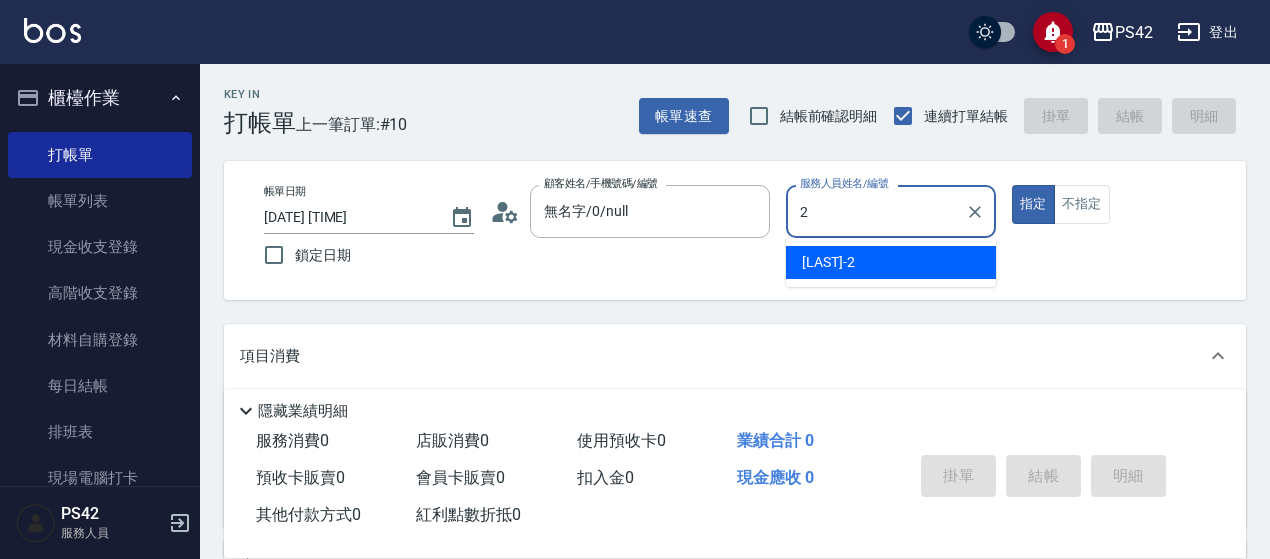type on "陳芷涵-2" 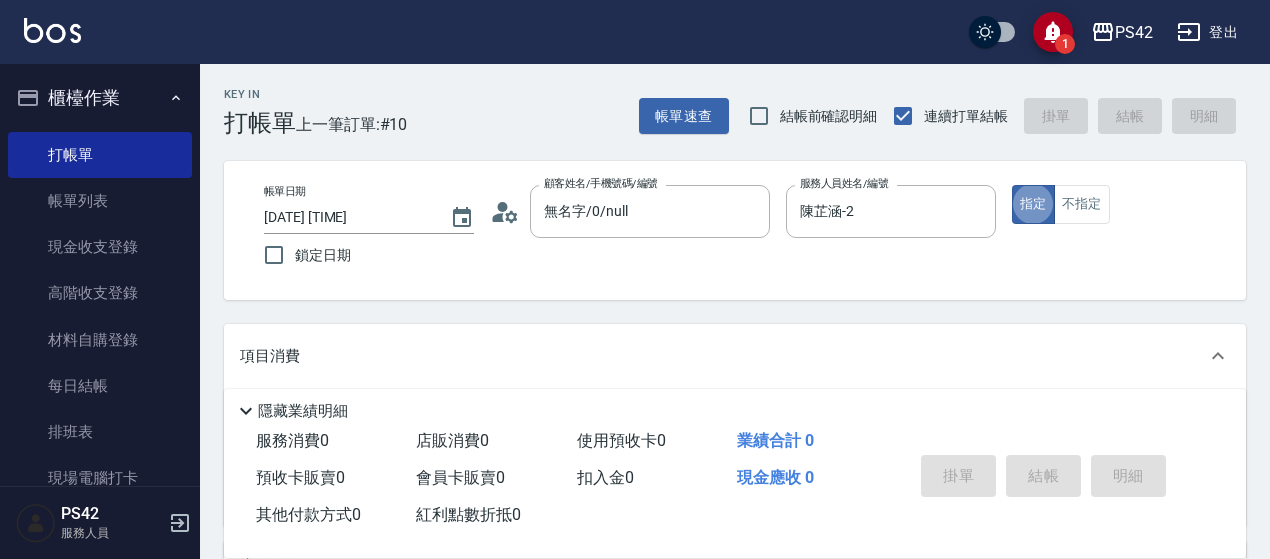 type on "true" 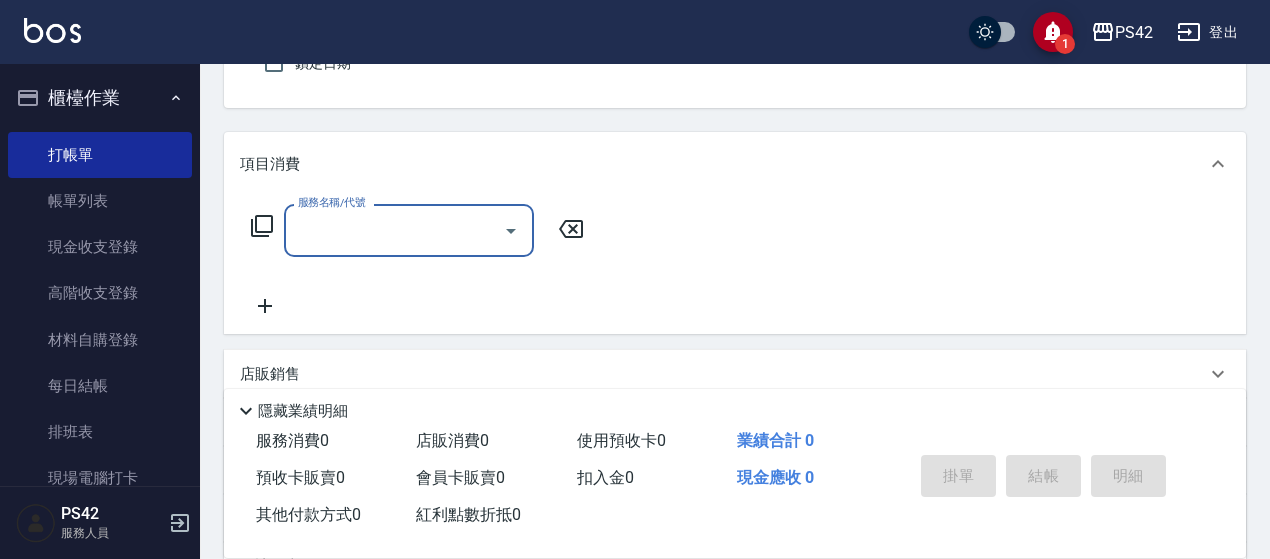 scroll, scrollTop: 200, scrollLeft: 0, axis: vertical 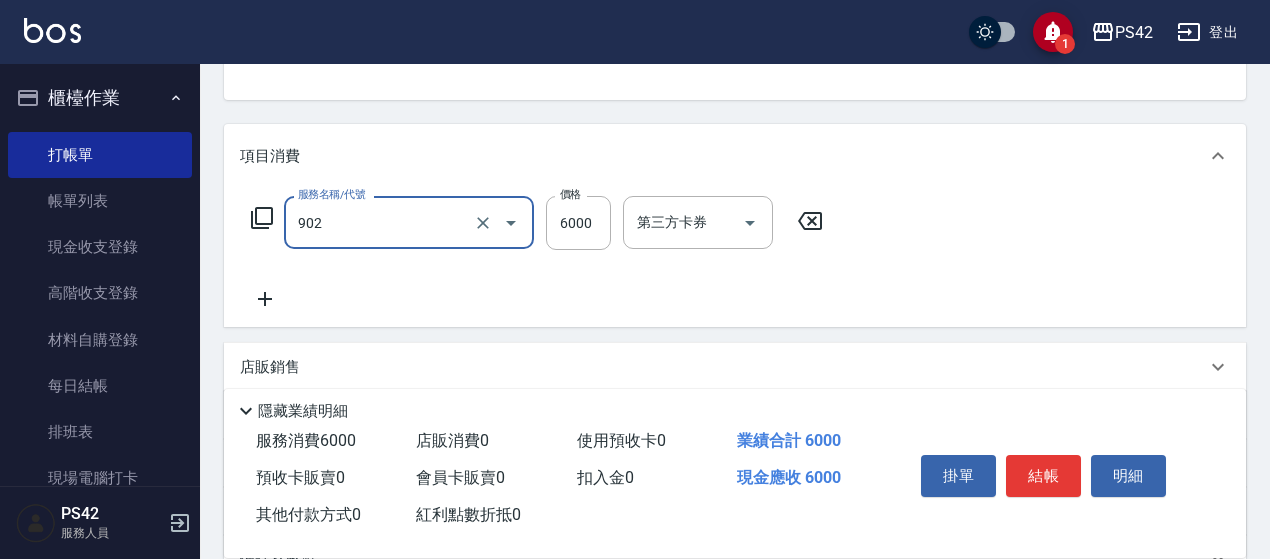 type on "儲值6000(902)" 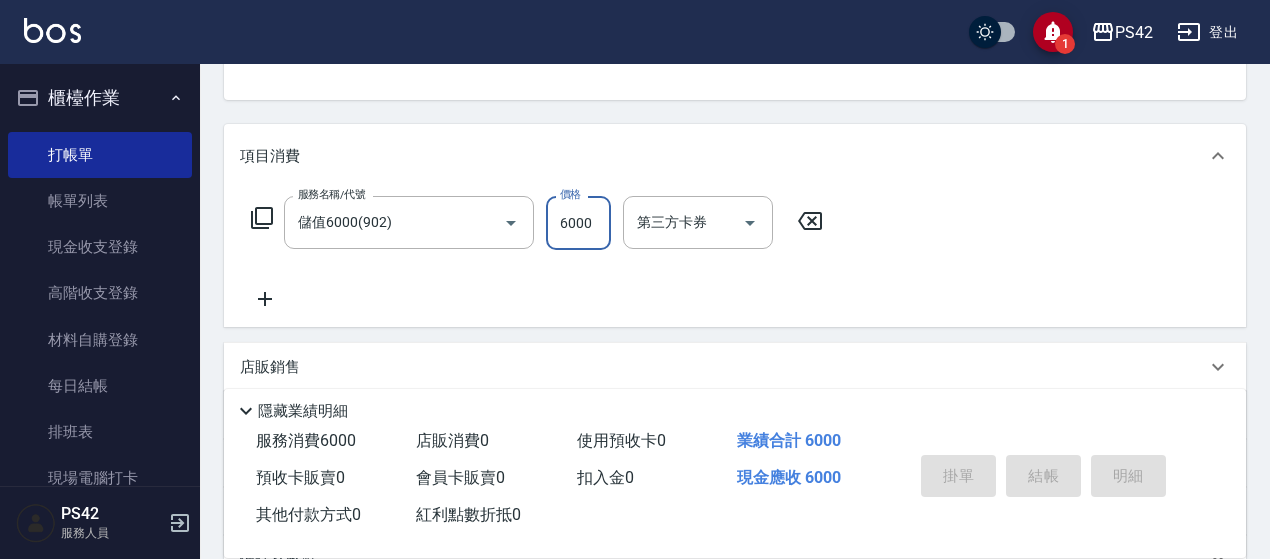 type 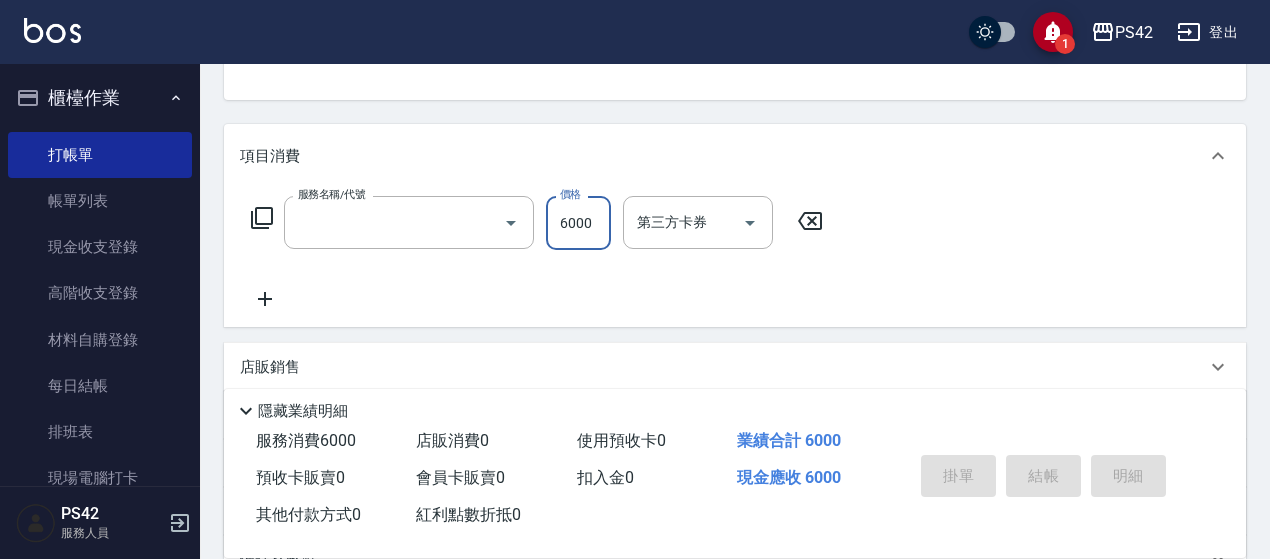 scroll, scrollTop: 194, scrollLeft: 0, axis: vertical 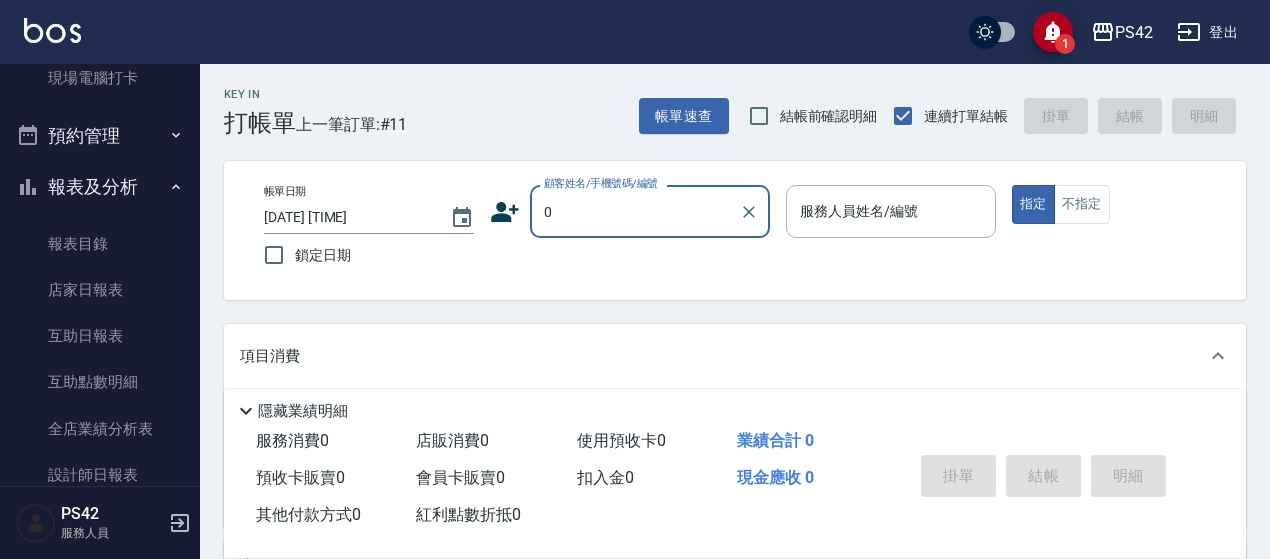 type on "無名字/0/null" 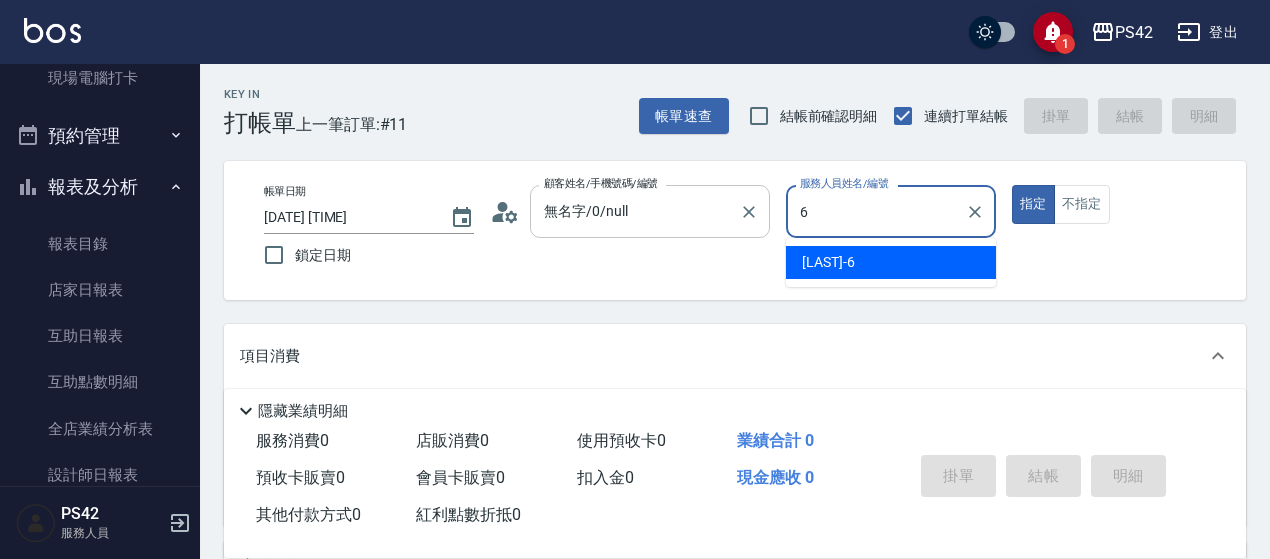 type on "[LAST]-6" 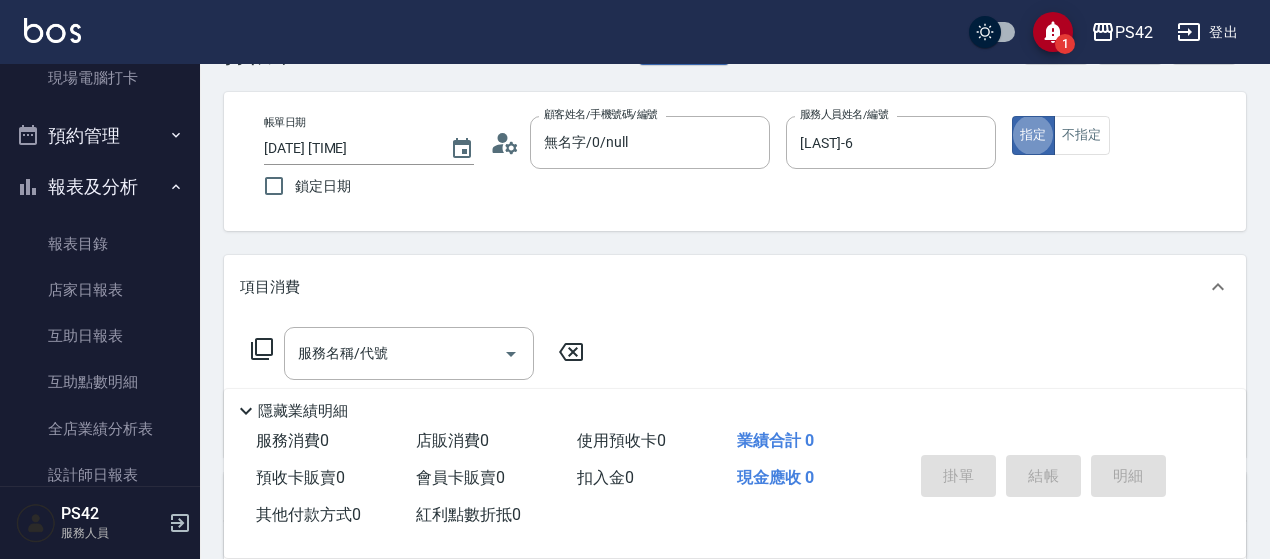 scroll, scrollTop: 100, scrollLeft: 0, axis: vertical 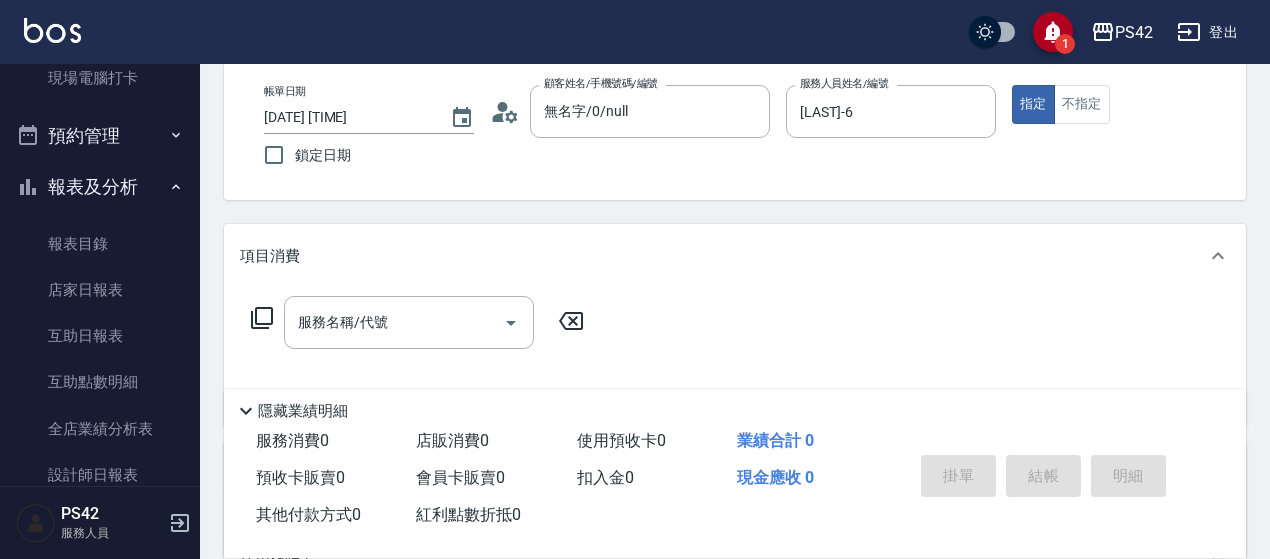 click on "帳單日期 [DATE] [TIME] 鎖定日期 顧客姓名/手機號碼/編號 無名字/[PHONE]/null 顧客姓名/手機號碼/編號 服務人員姓名/編號 [LAST]-6 服務人員姓名/編號 指定 不指定" at bounding box center [735, 130] 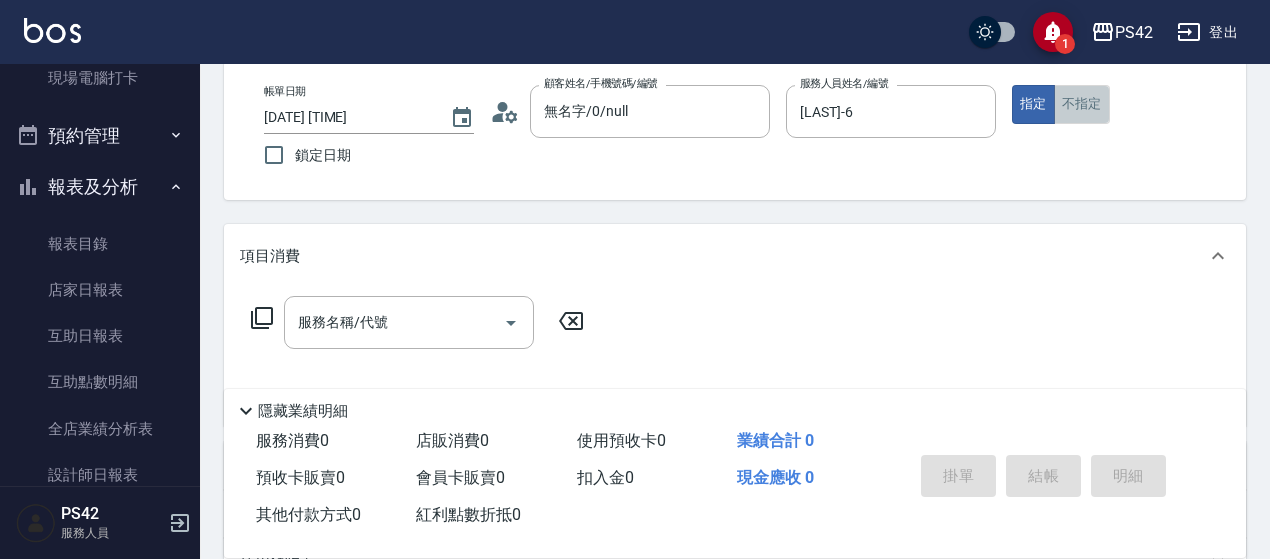 click on "不指定" at bounding box center (1082, 104) 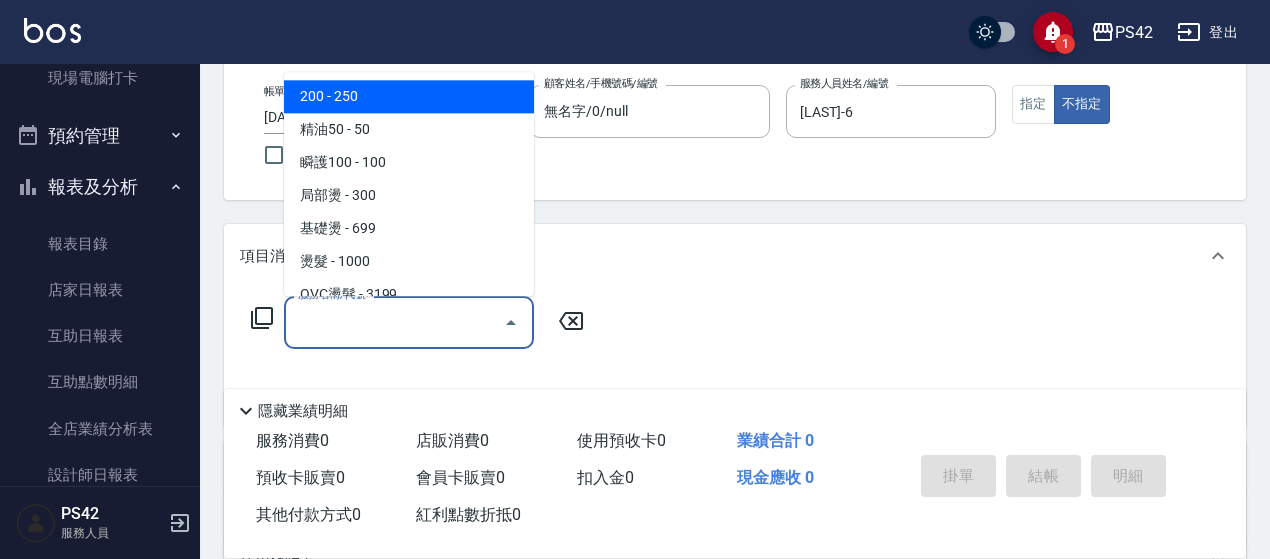 click on "服務名稱/代號" at bounding box center (394, 322) 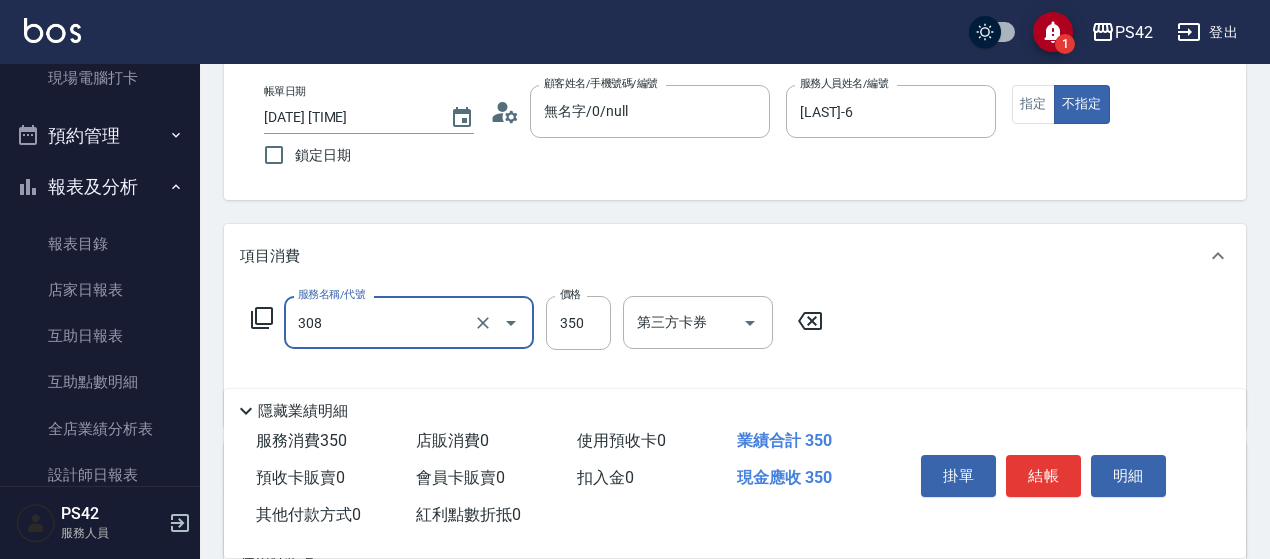 type on "洗+剪(308)" 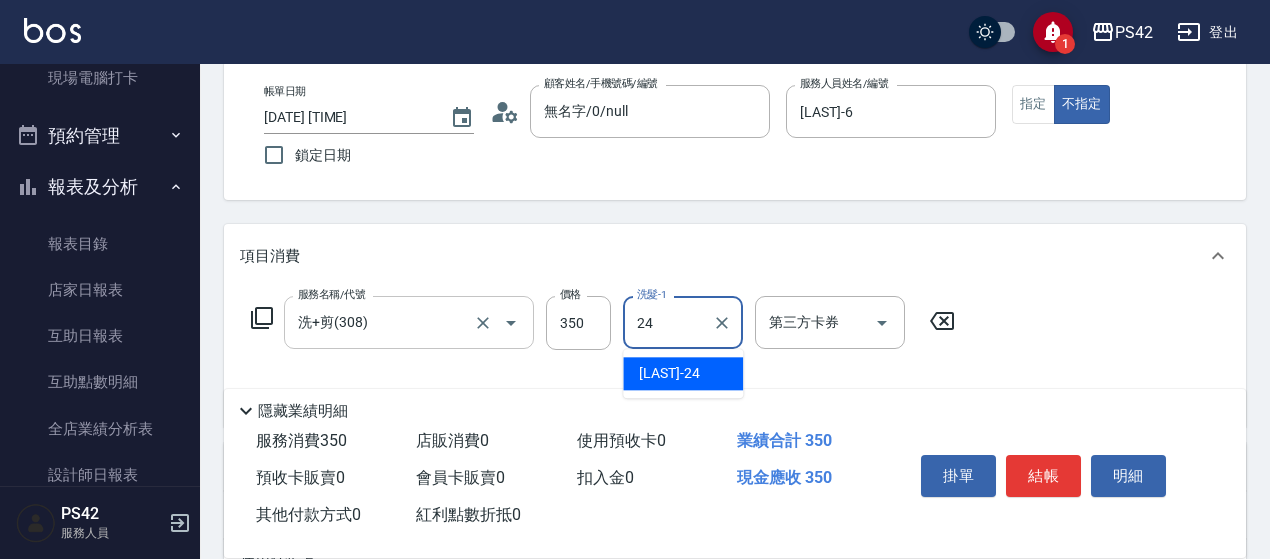 type on "[LAST]-24" 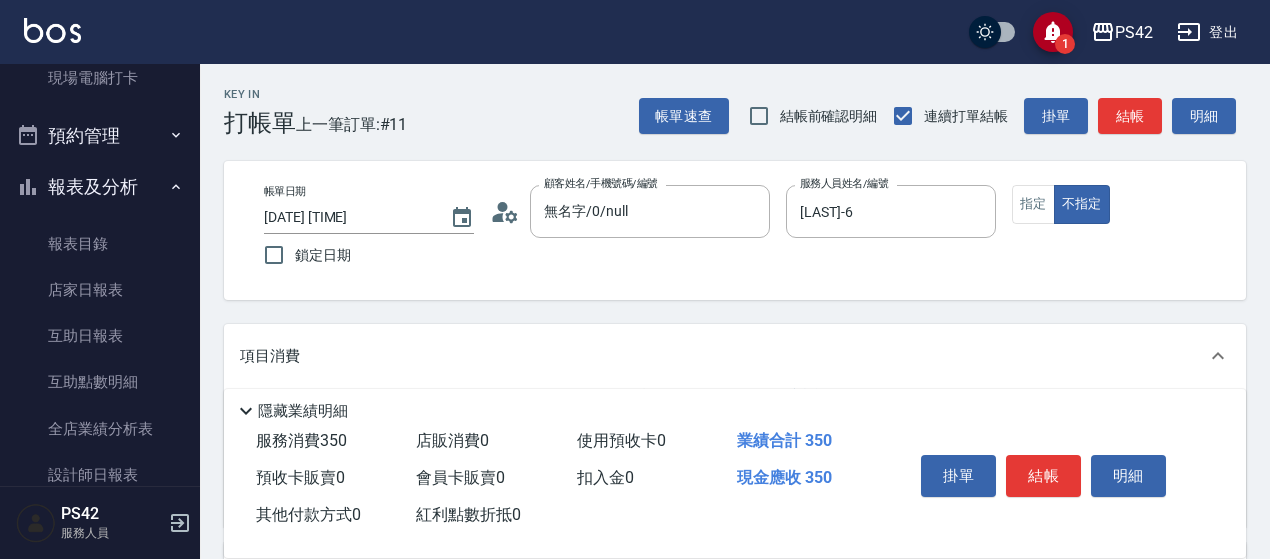 scroll, scrollTop: 300, scrollLeft: 0, axis: vertical 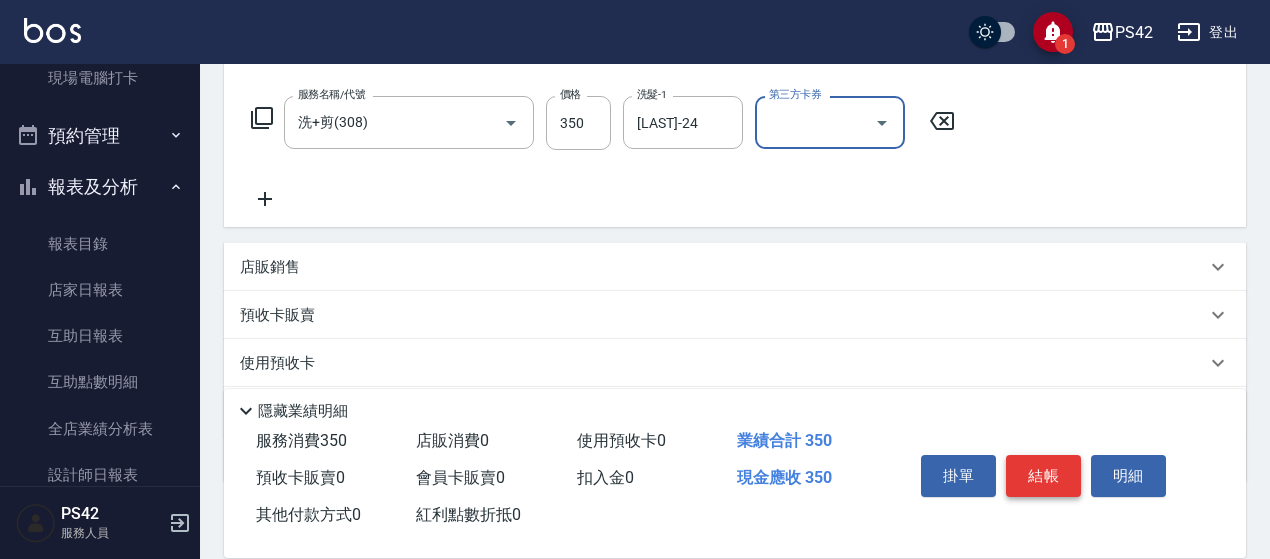 click on "結帳" at bounding box center [1043, 476] 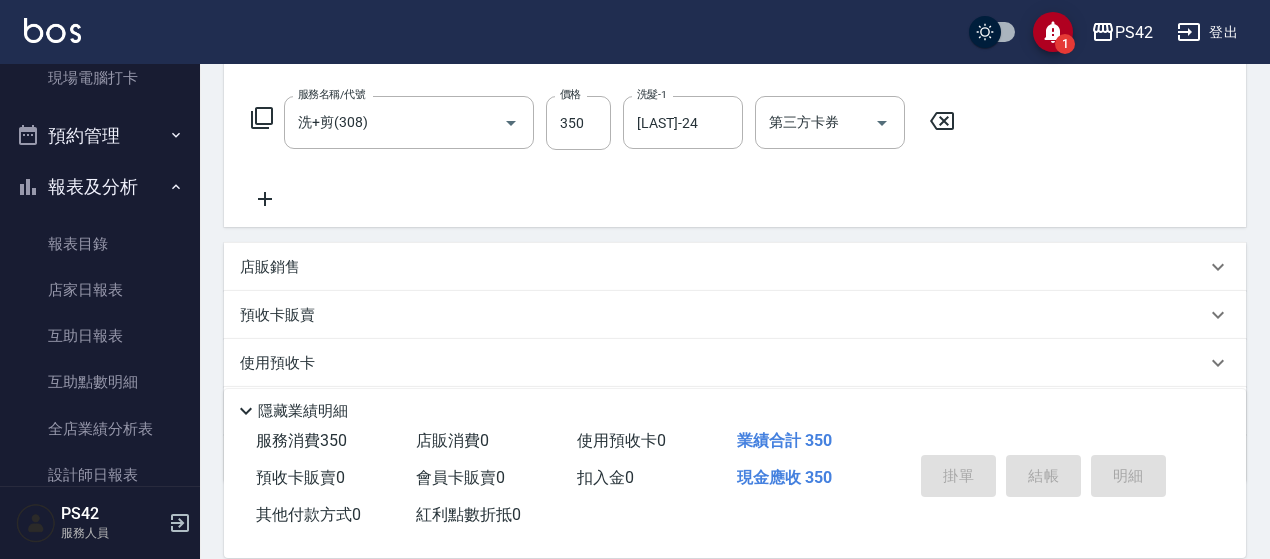 type on "[DATE] [TIME]" 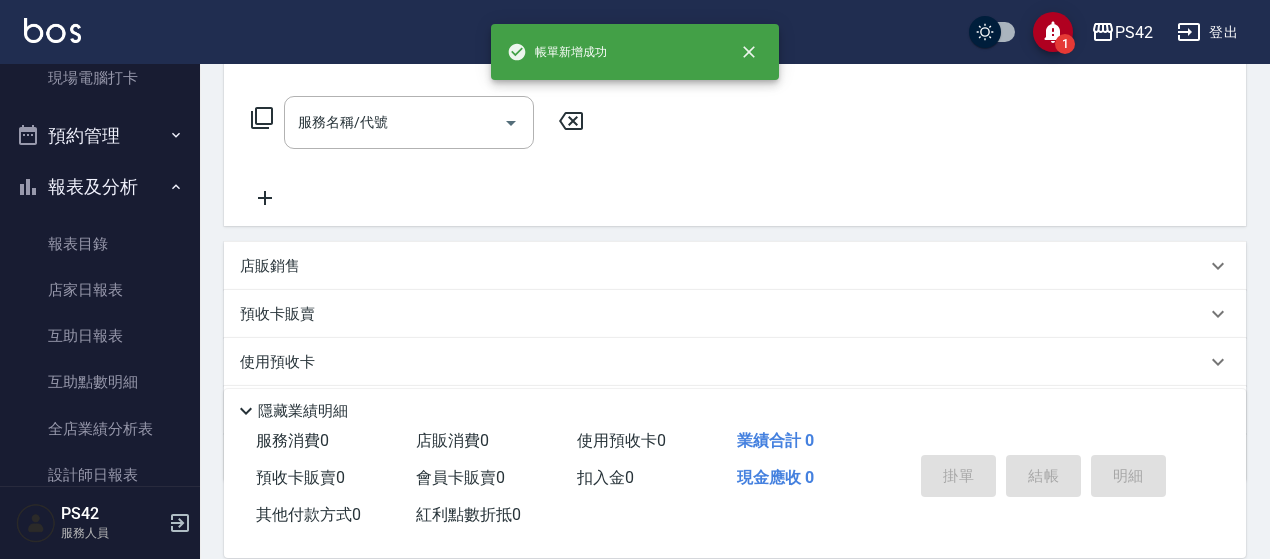 scroll, scrollTop: 0, scrollLeft: 0, axis: both 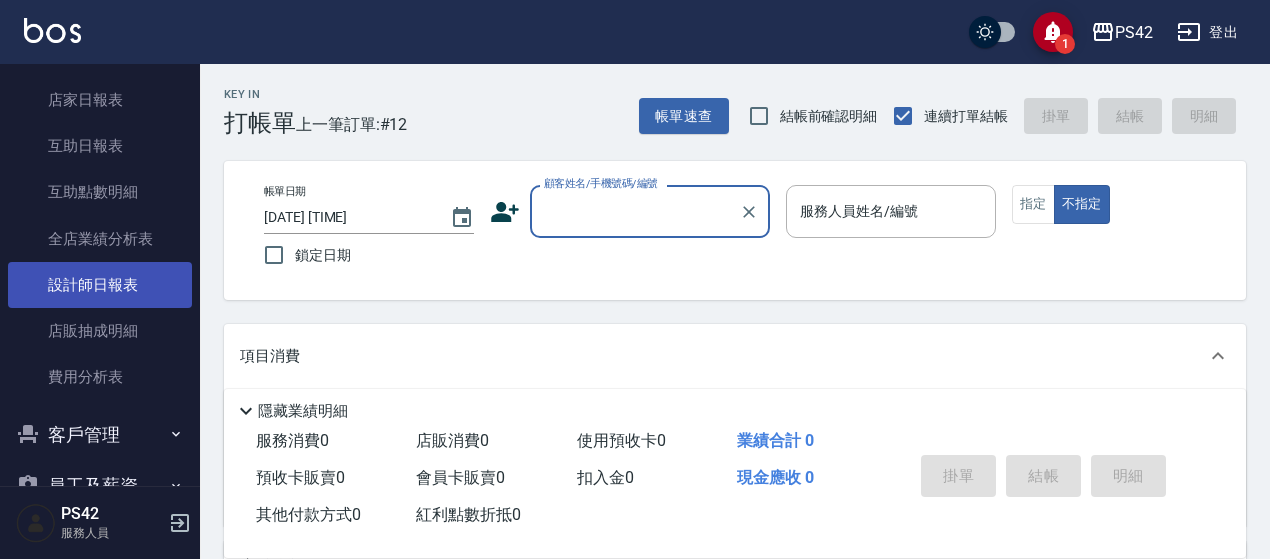 click on "設計師日報表" at bounding box center [100, 285] 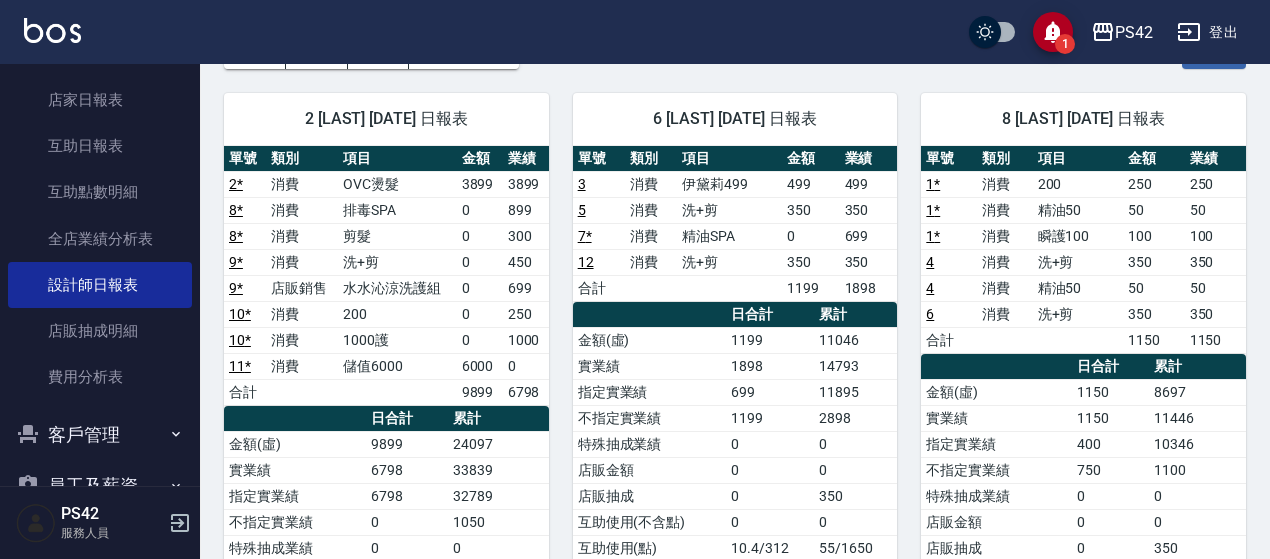 scroll, scrollTop: 100, scrollLeft: 0, axis: vertical 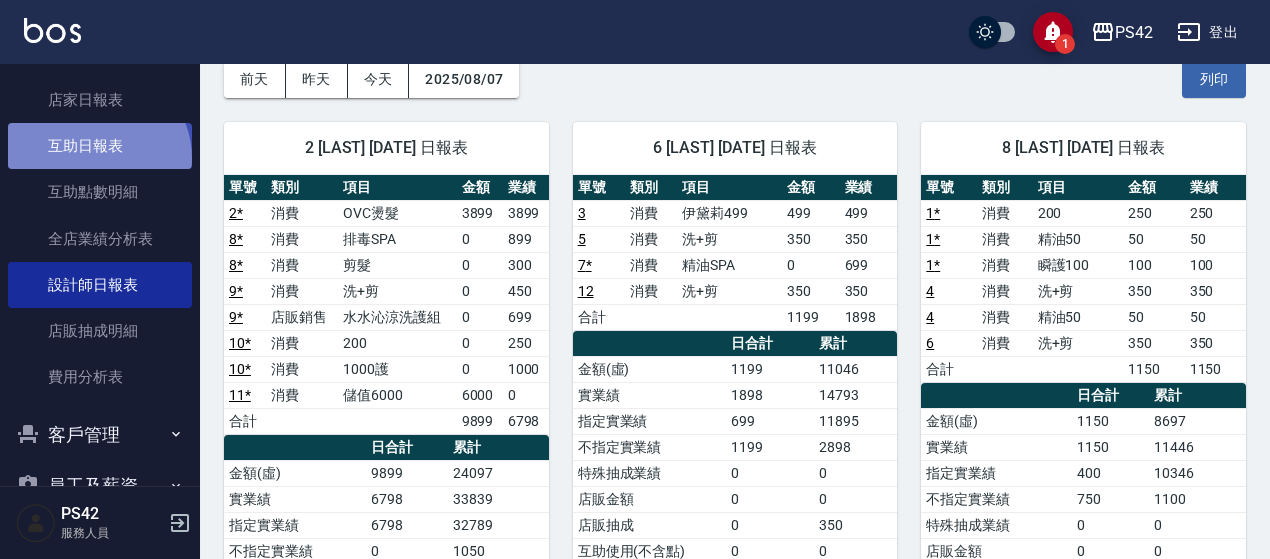 click on "互助日報表" at bounding box center [100, 146] 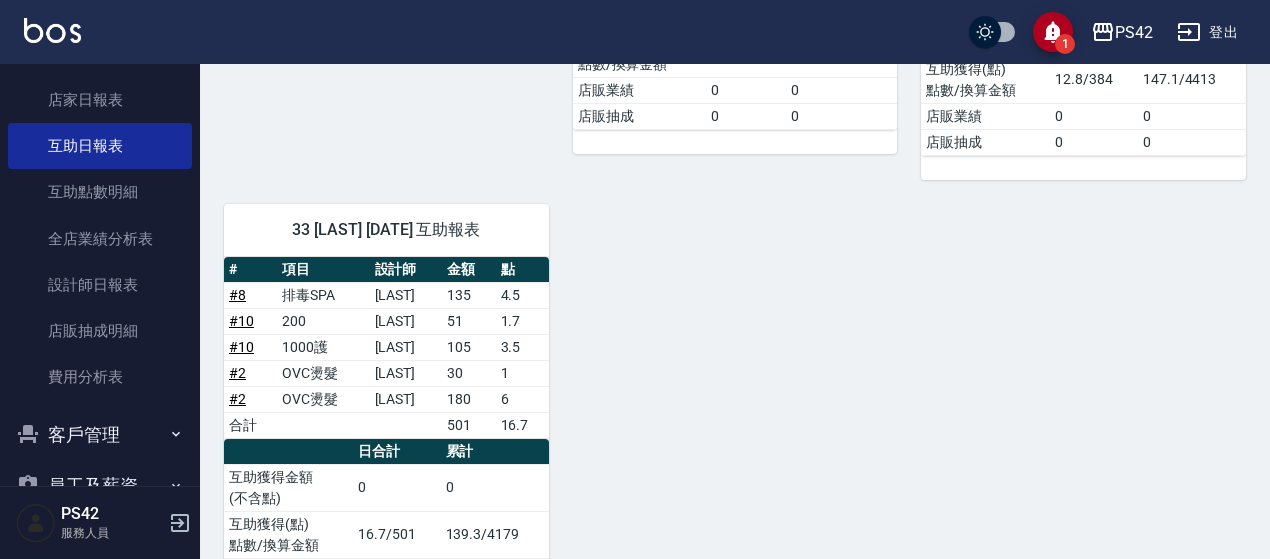 scroll, scrollTop: 600, scrollLeft: 0, axis: vertical 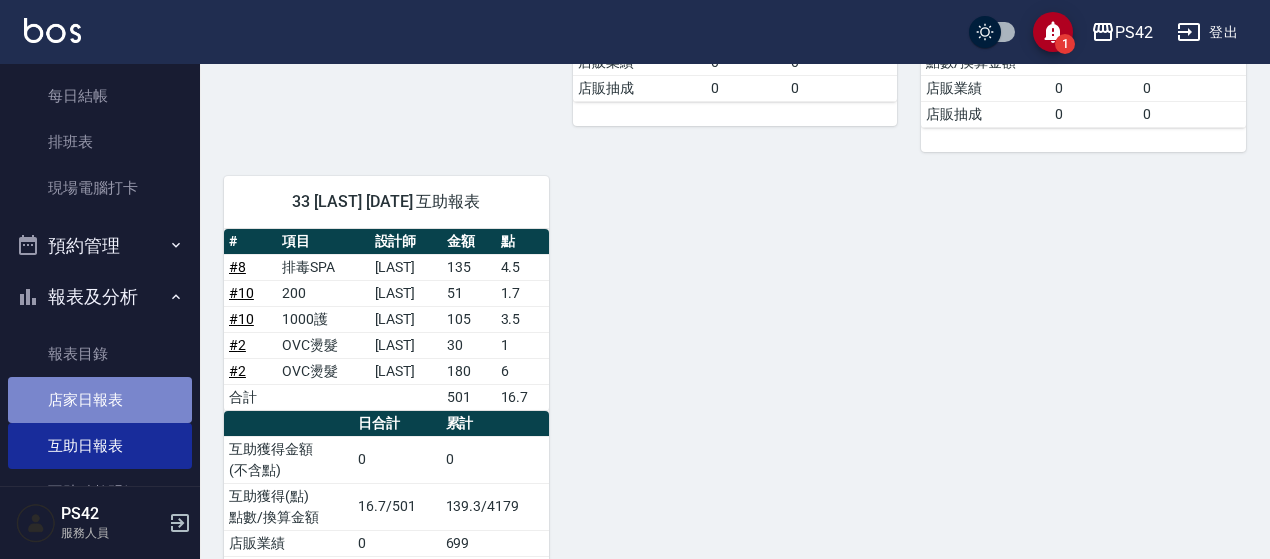 click on "店家日報表" at bounding box center (100, 400) 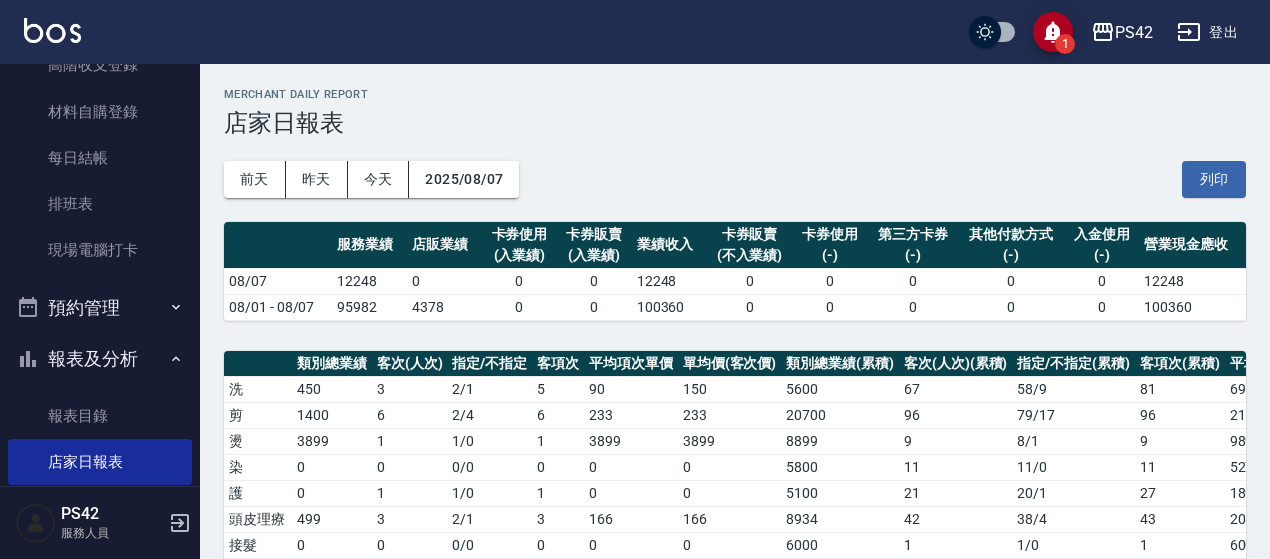 scroll, scrollTop: 0, scrollLeft: 0, axis: both 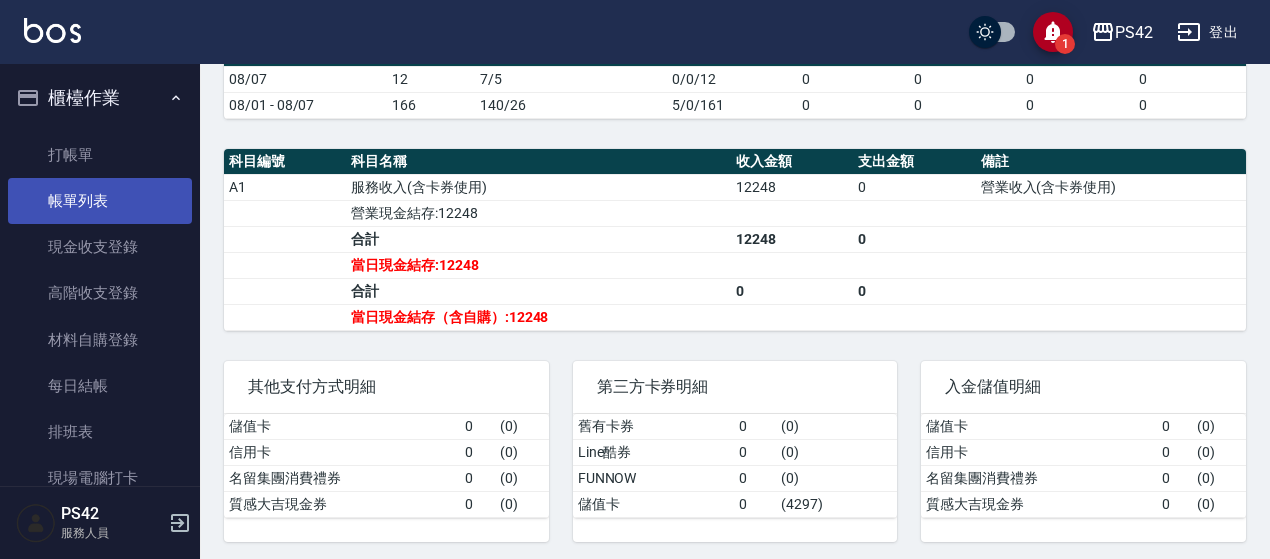 click on "帳單列表" at bounding box center [100, 201] 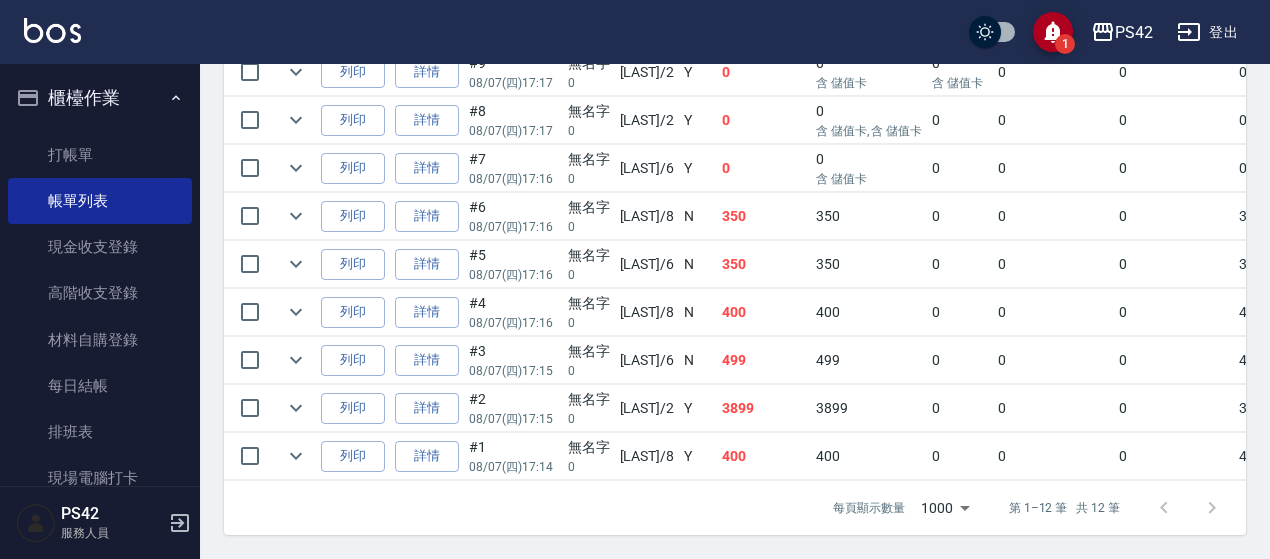 scroll, scrollTop: 566, scrollLeft: 0, axis: vertical 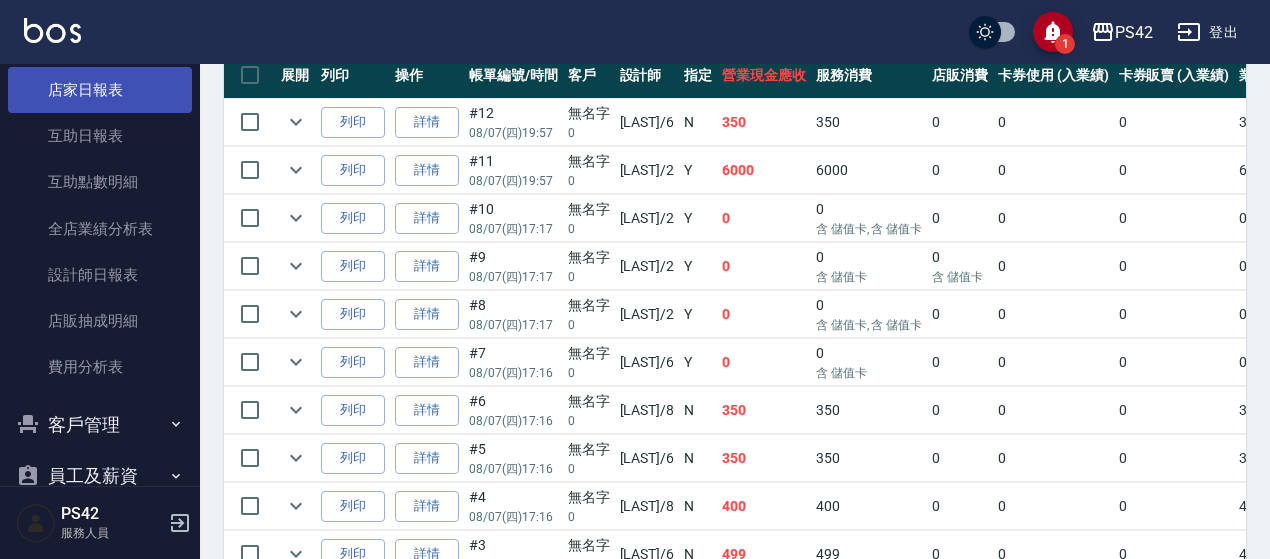 click on "店家日報表" at bounding box center (100, 90) 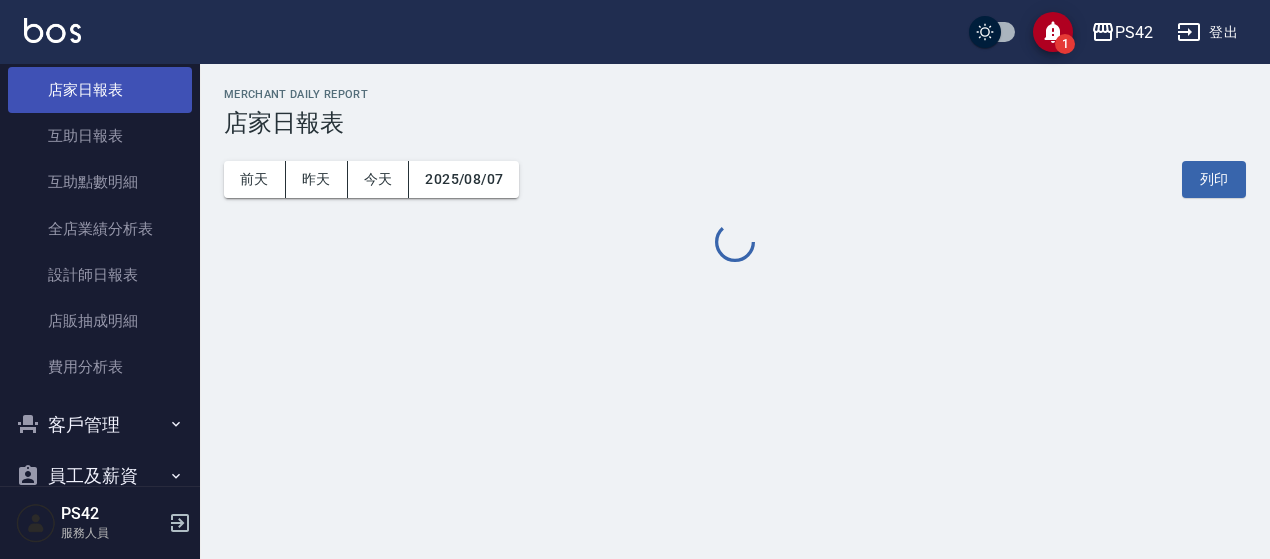 scroll, scrollTop: 0, scrollLeft: 0, axis: both 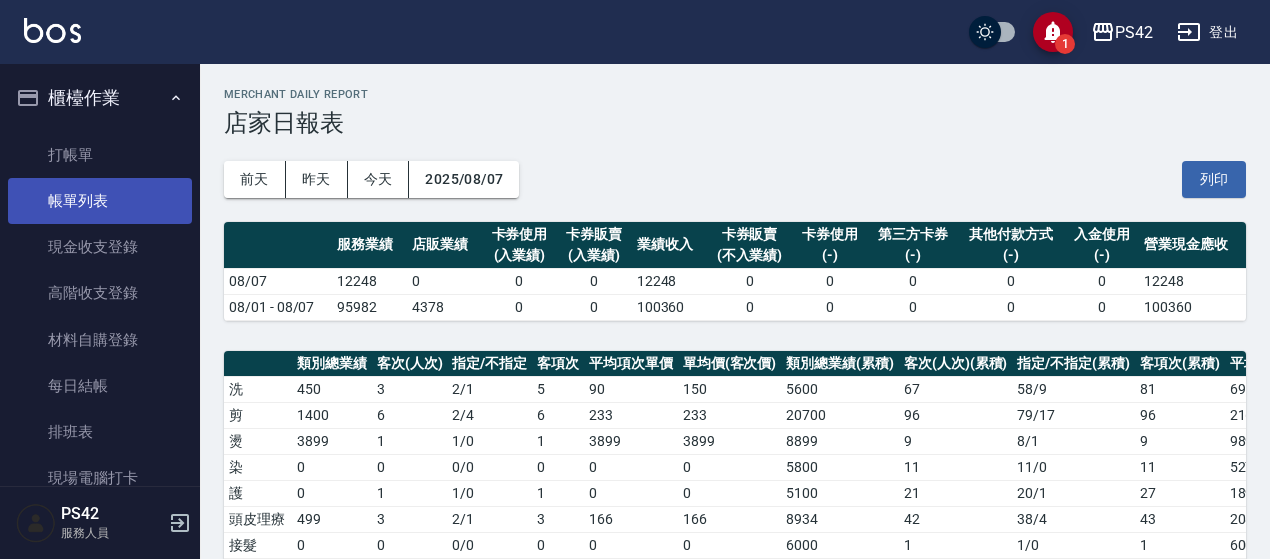 click on "帳單列表" at bounding box center [100, 201] 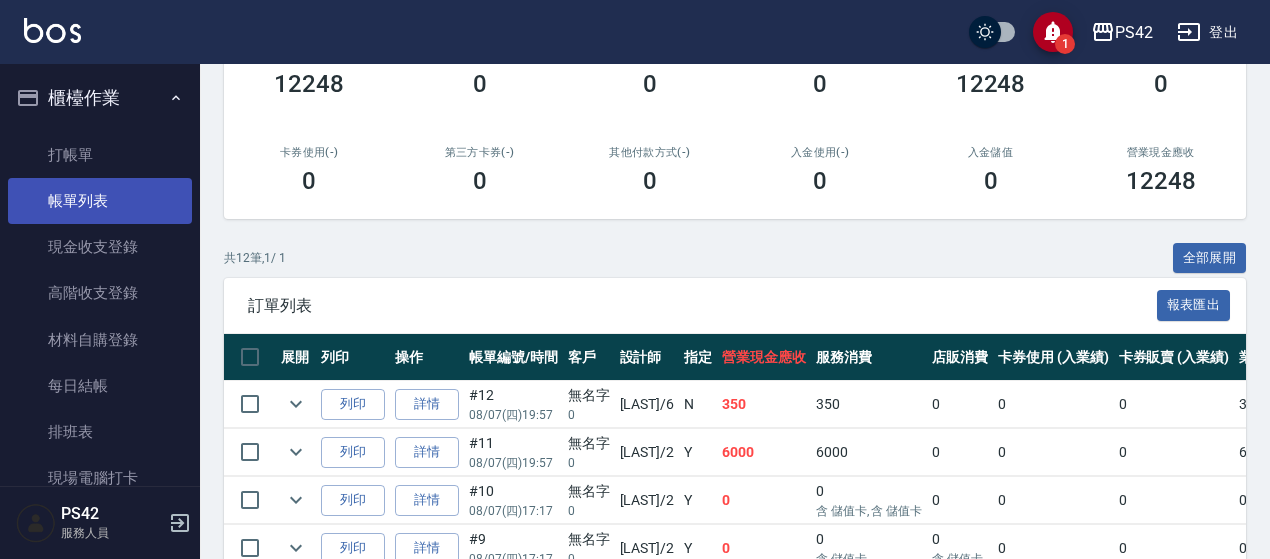 scroll, scrollTop: 200, scrollLeft: 0, axis: vertical 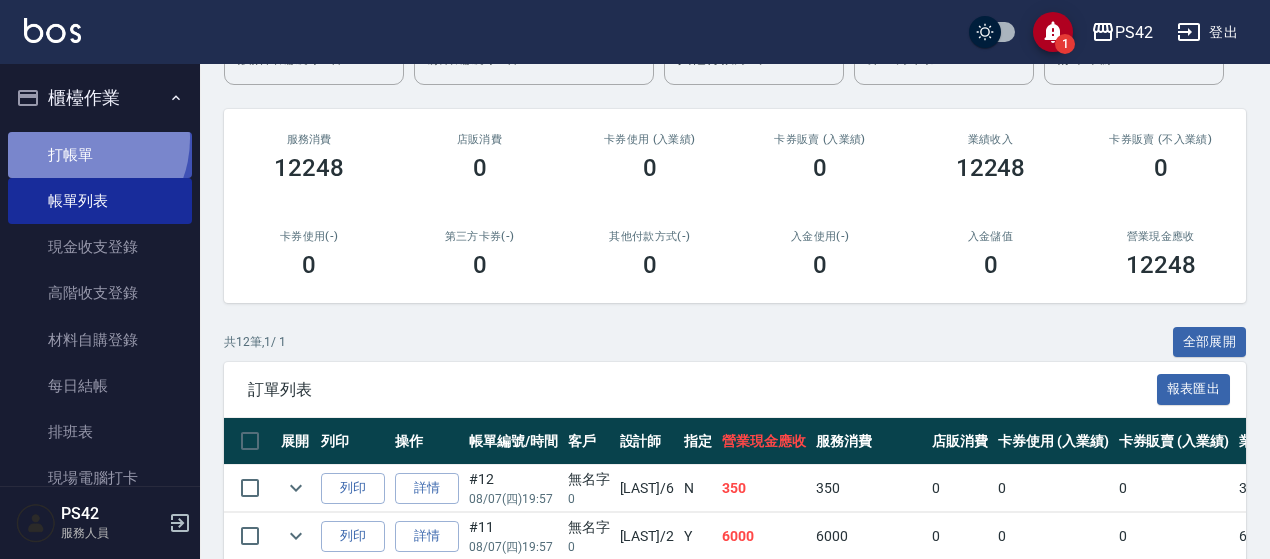 click on "打帳單" at bounding box center (100, 155) 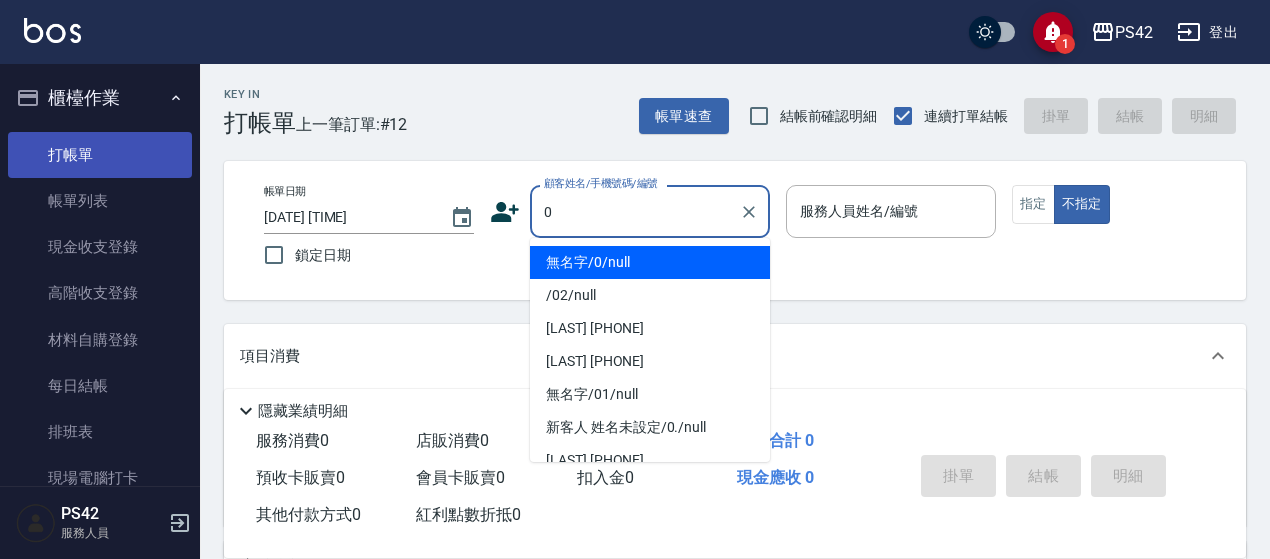 type on "無名字/0/null" 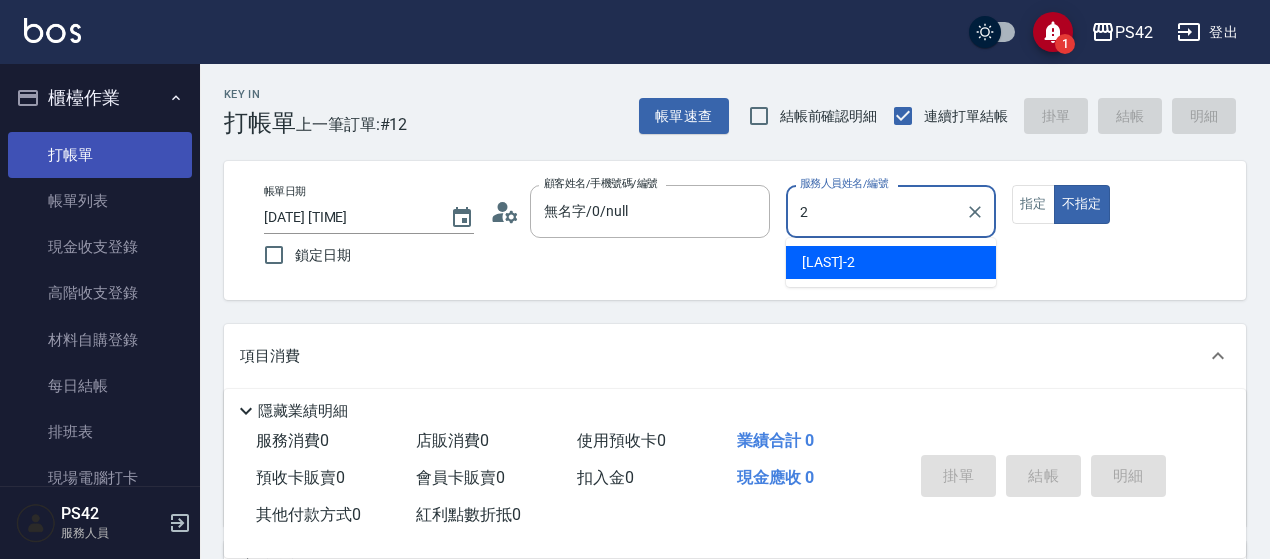 type on "陳芷涵-2" 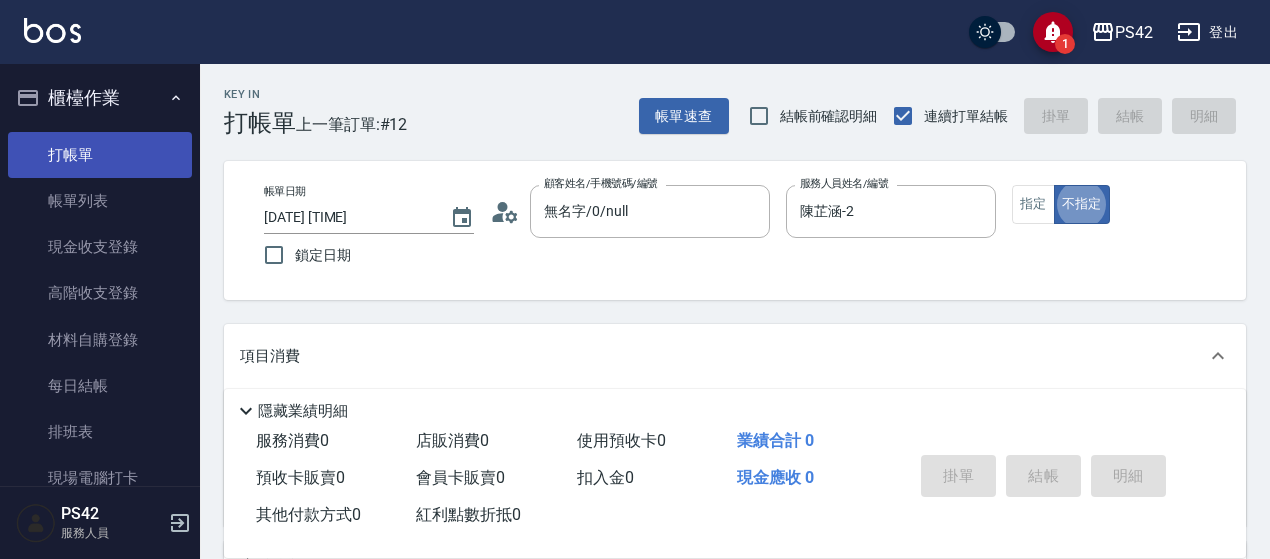 type on "false" 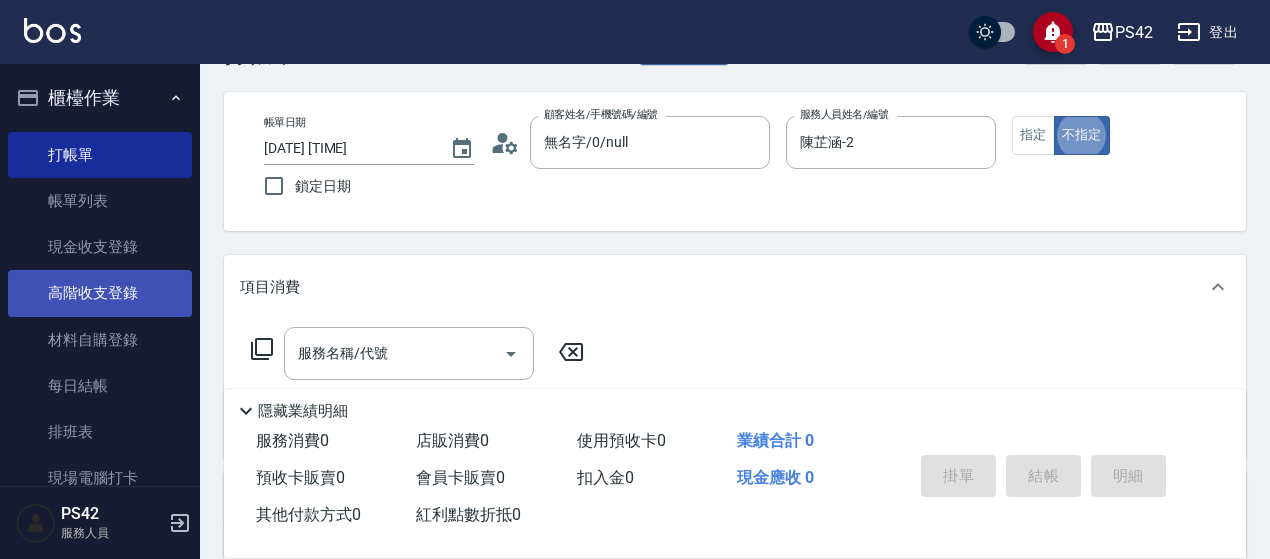 scroll, scrollTop: 100, scrollLeft: 0, axis: vertical 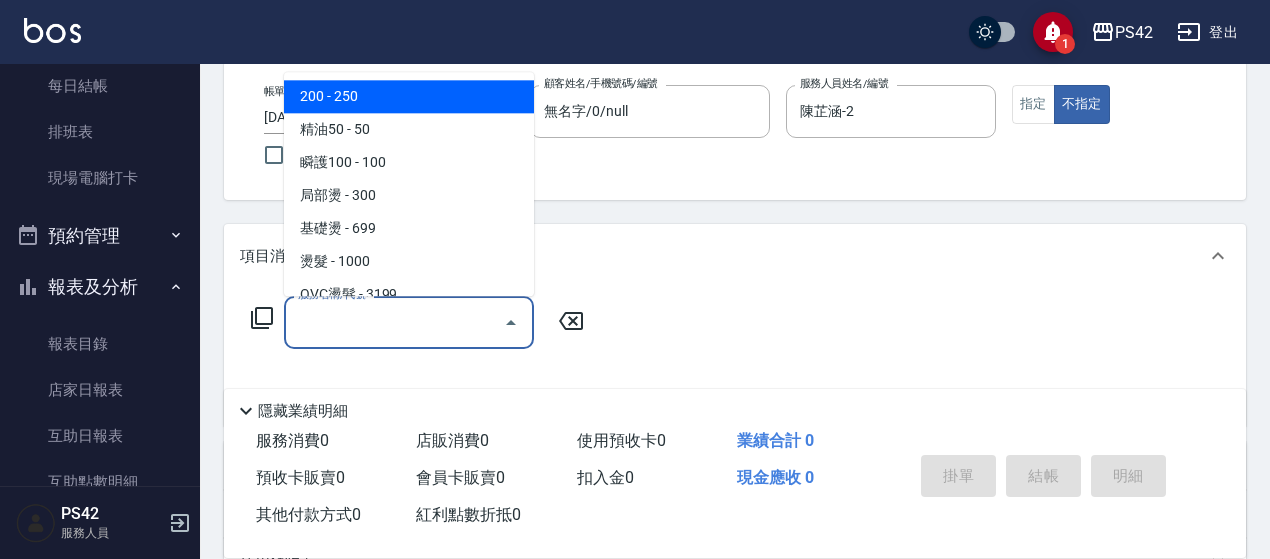 click on "服務名稱/代號" at bounding box center [394, 322] 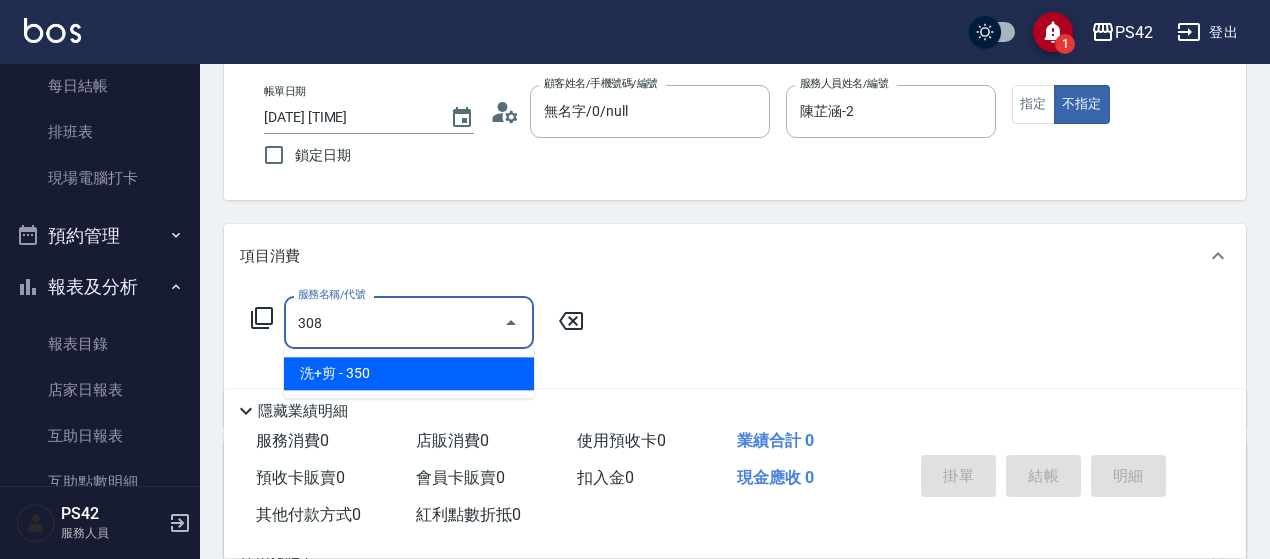 type on "洗+剪(308)" 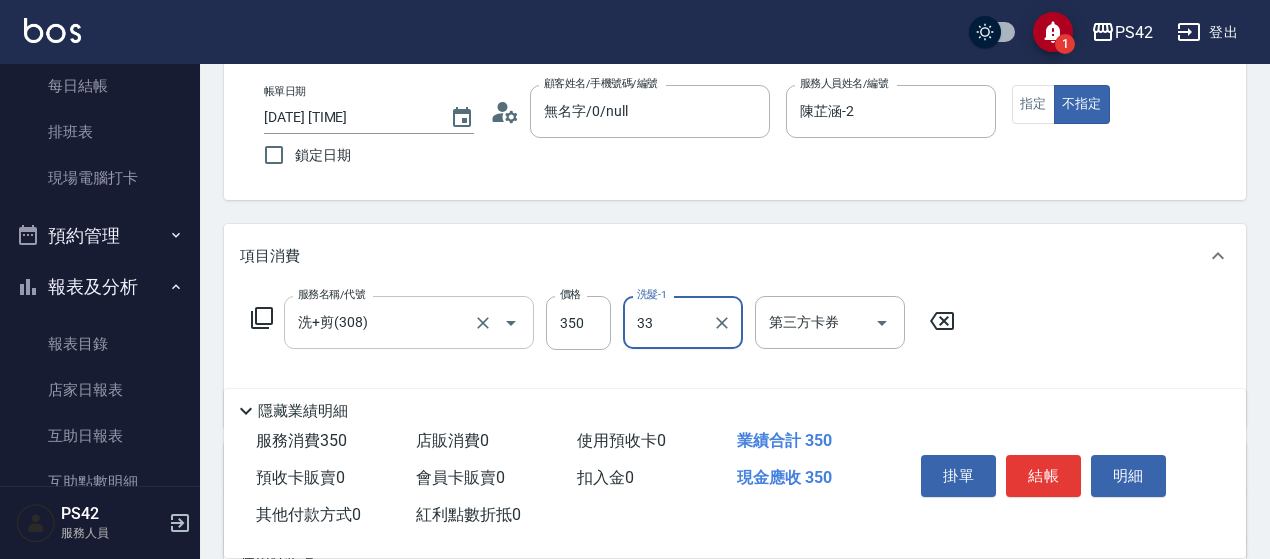type on "[LAST]-33" 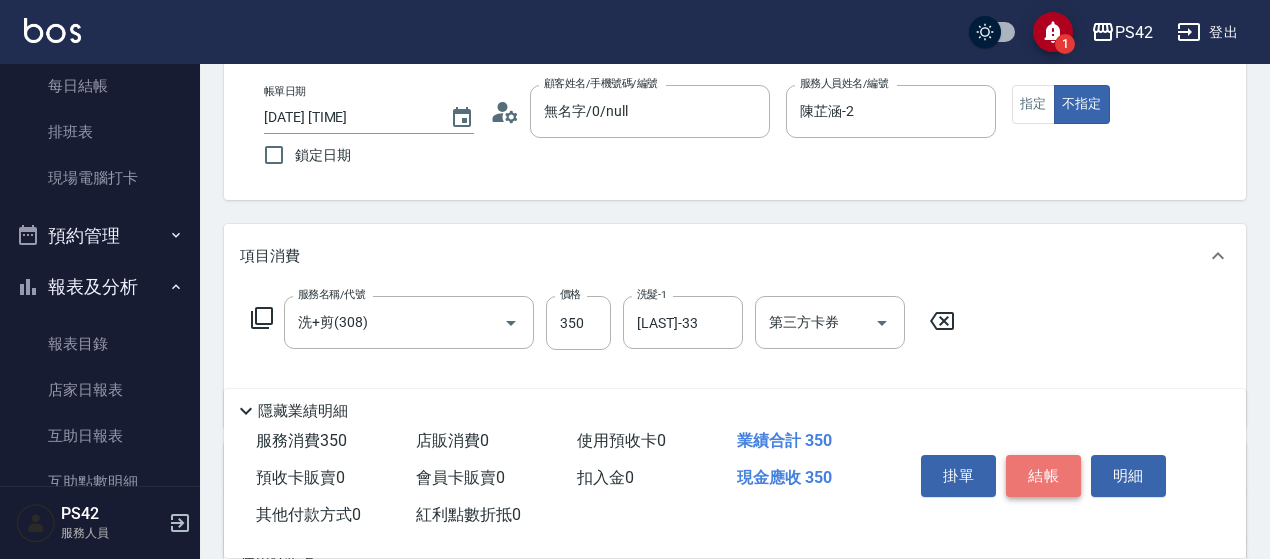 click on "結帳" at bounding box center [1043, 476] 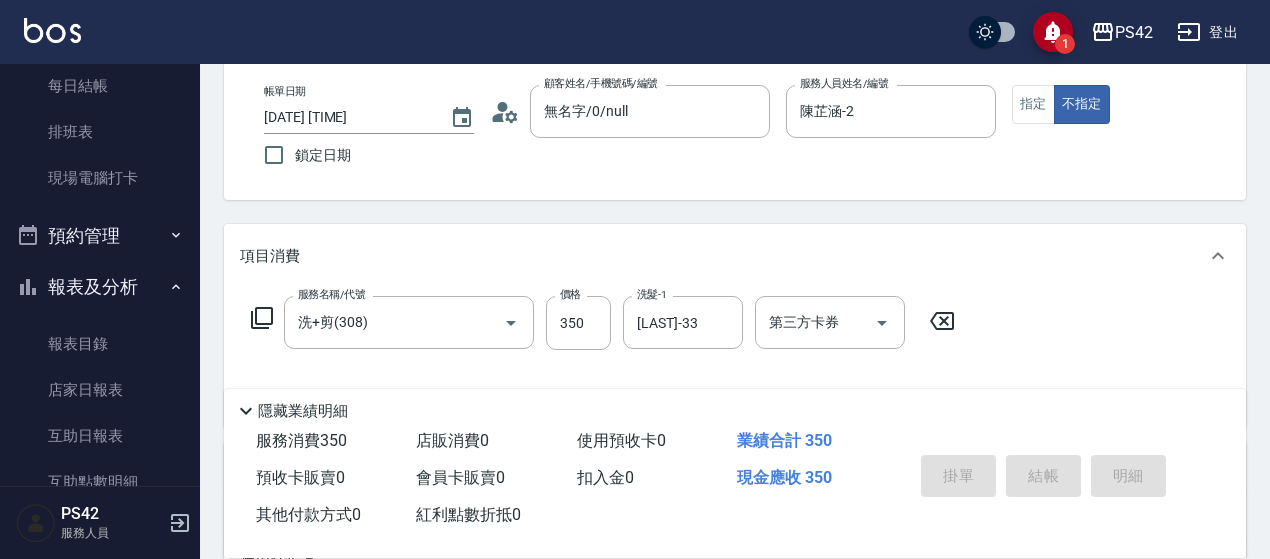 type 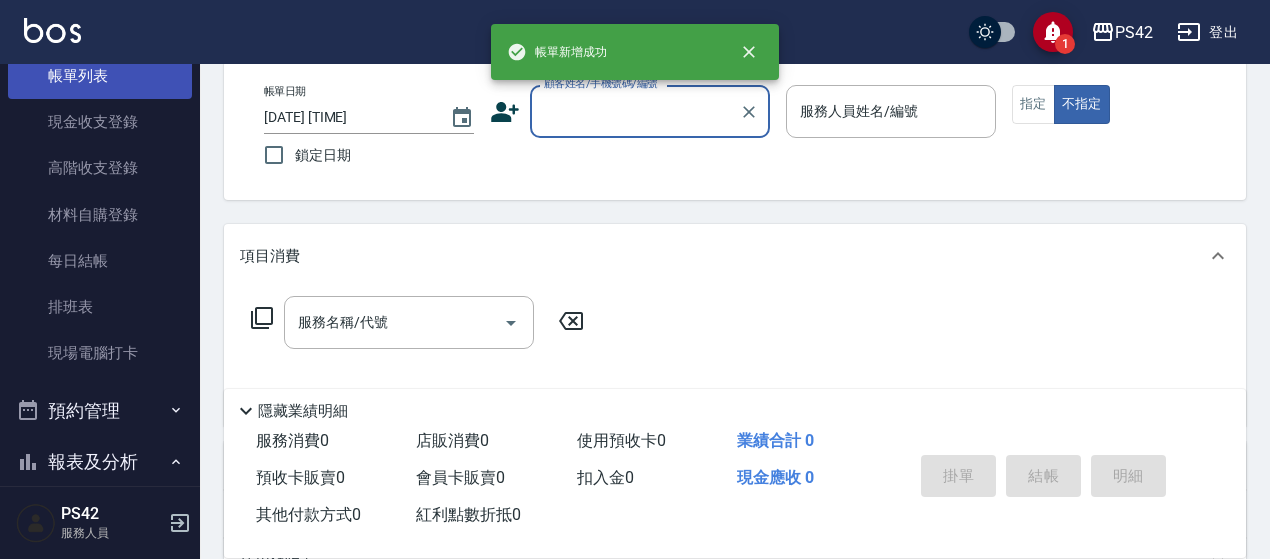 scroll, scrollTop: 0, scrollLeft: 0, axis: both 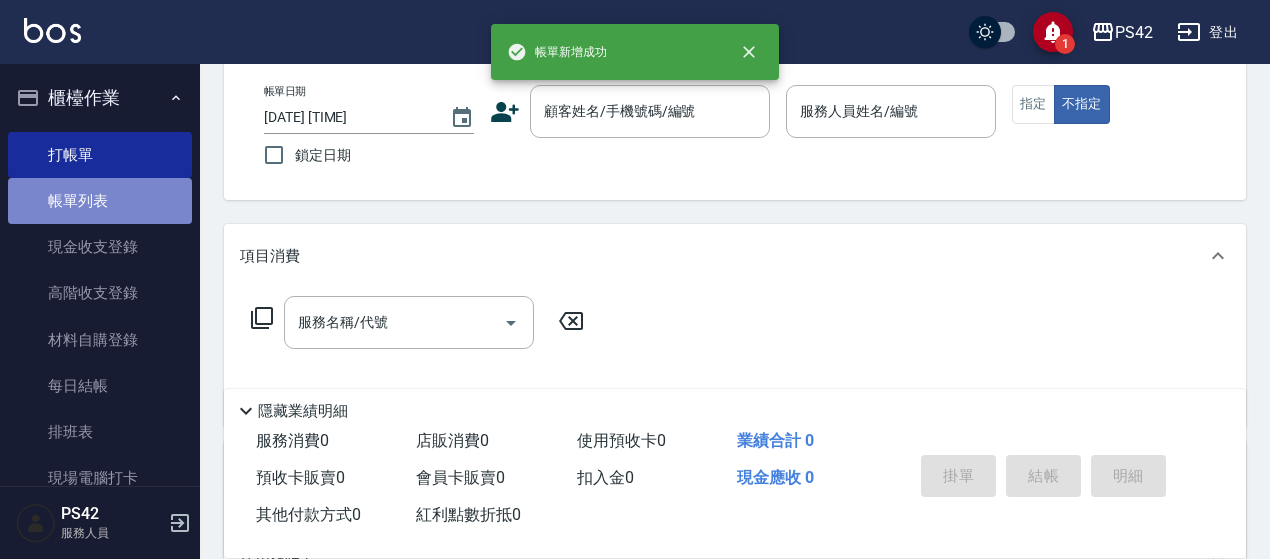 click on "帳單列表" at bounding box center [100, 201] 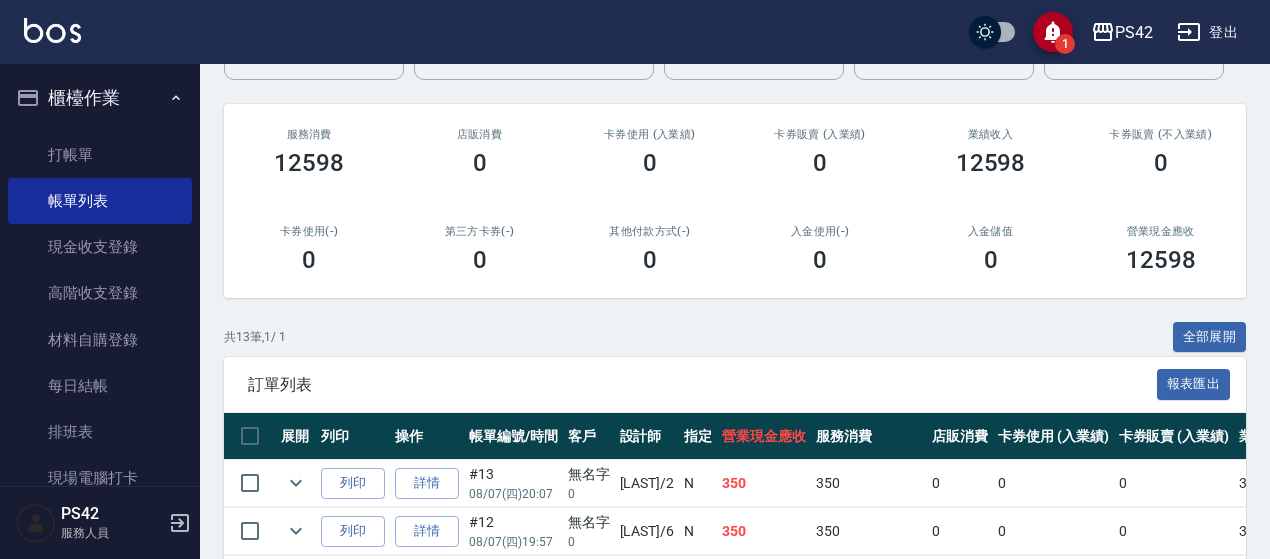 scroll, scrollTop: 300, scrollLeft: 0, axis: vertical 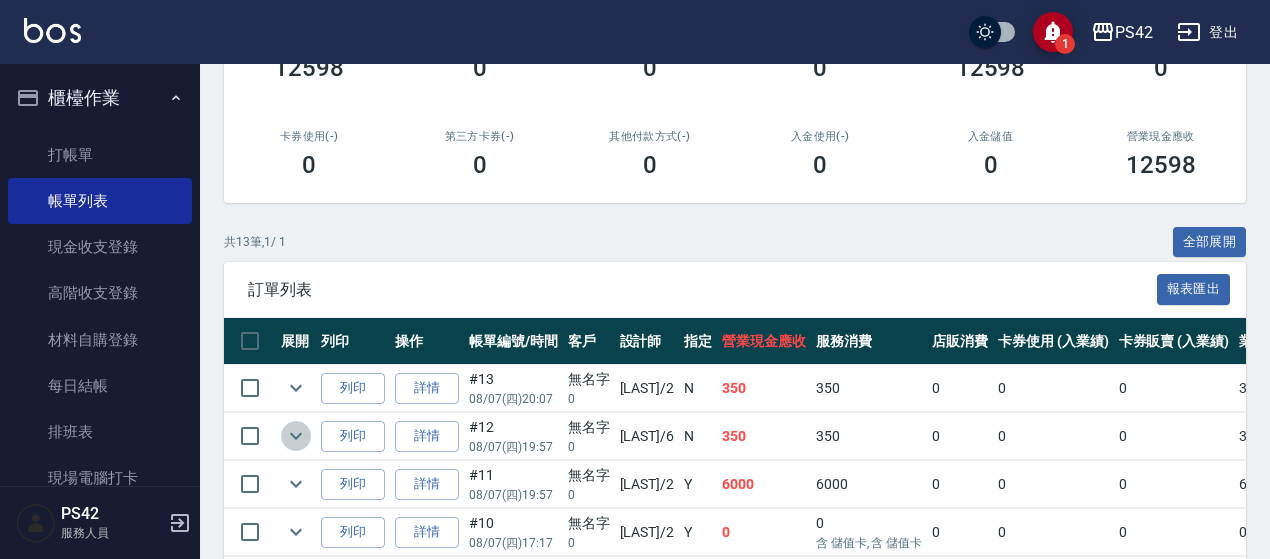 click 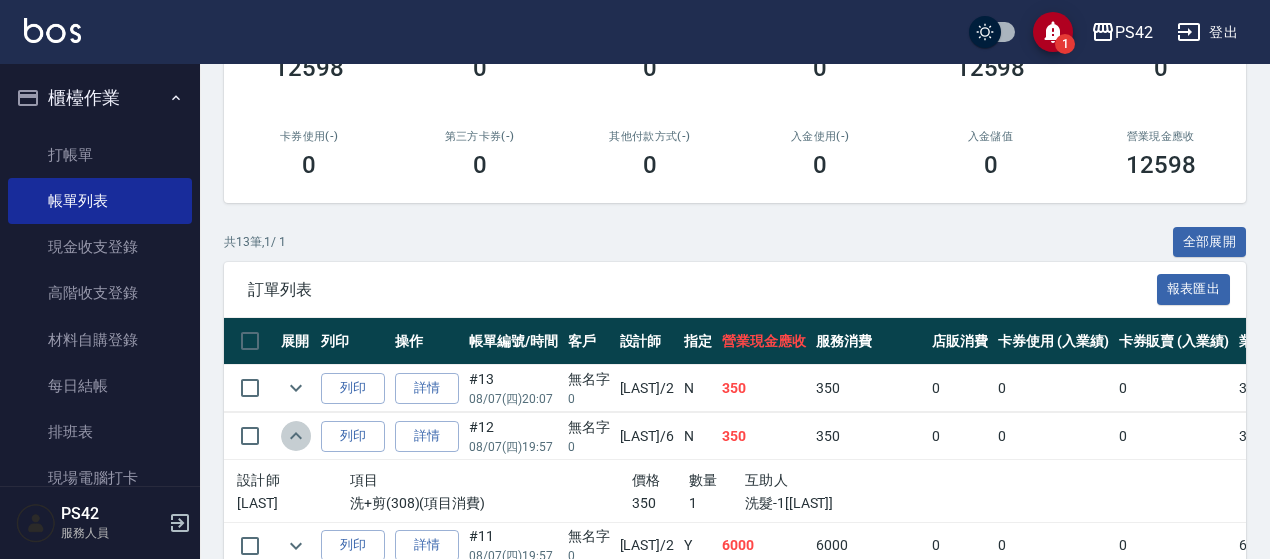 click 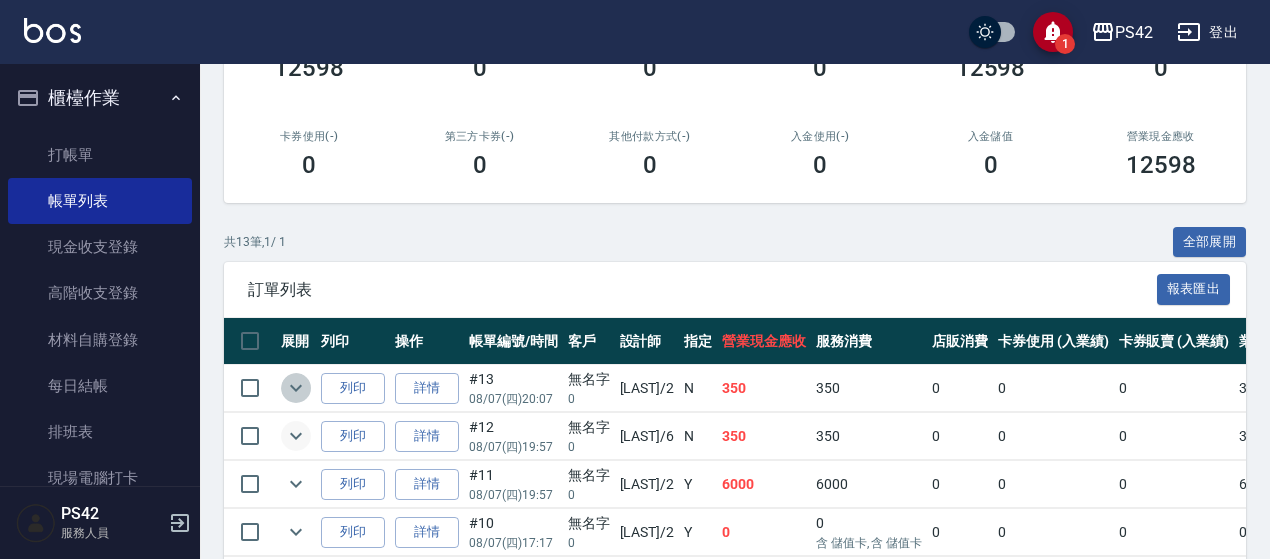click 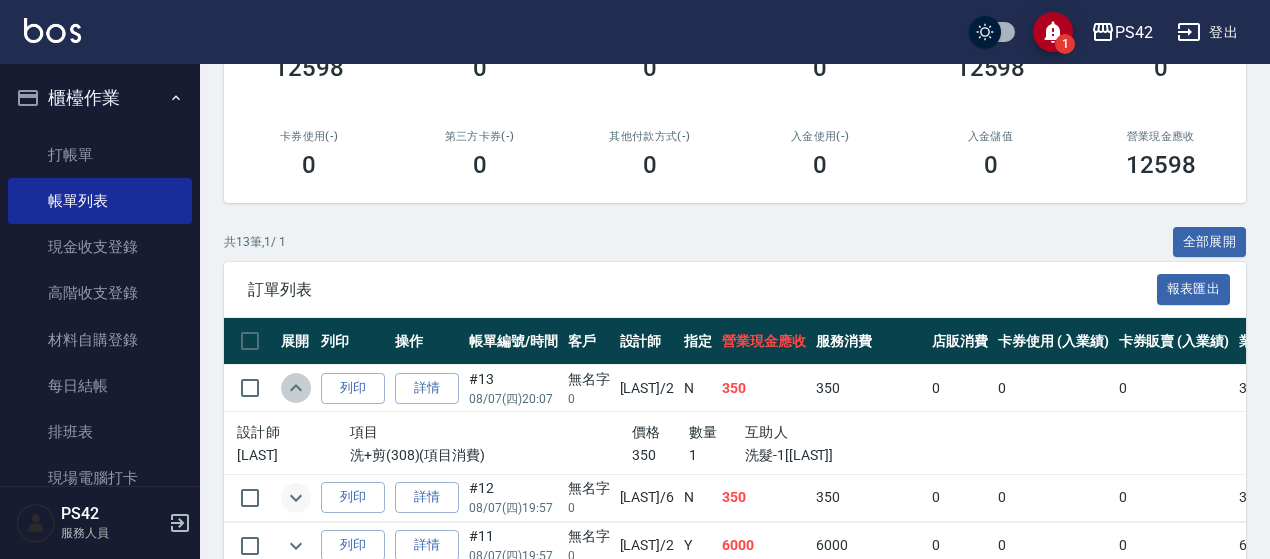 click 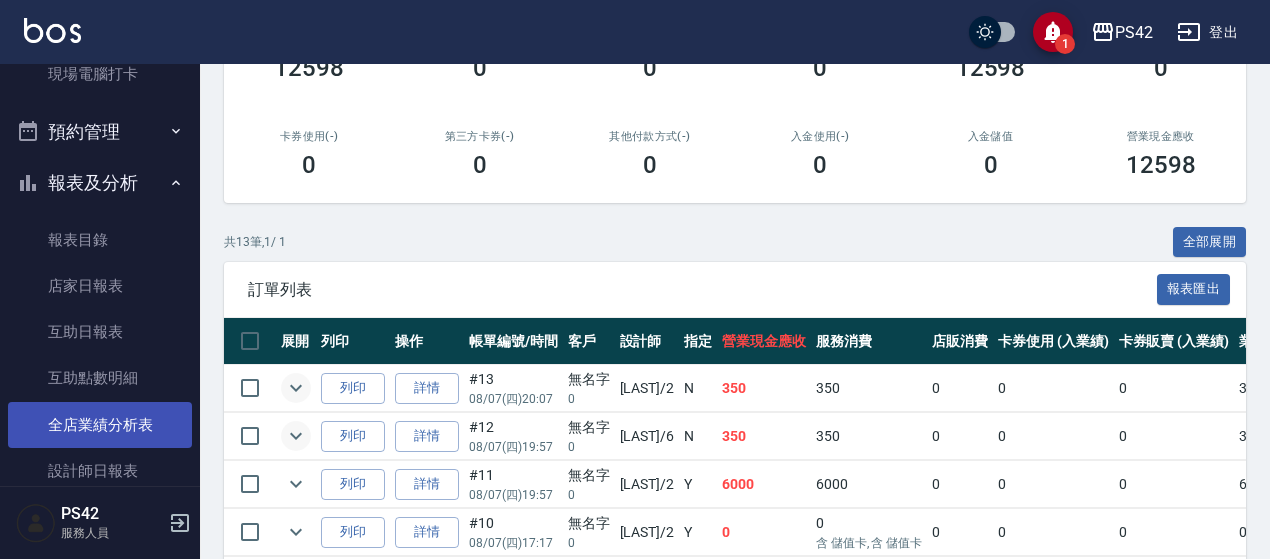scroll, scrollTop: 500, scrollLeft: 0, axis: vertical 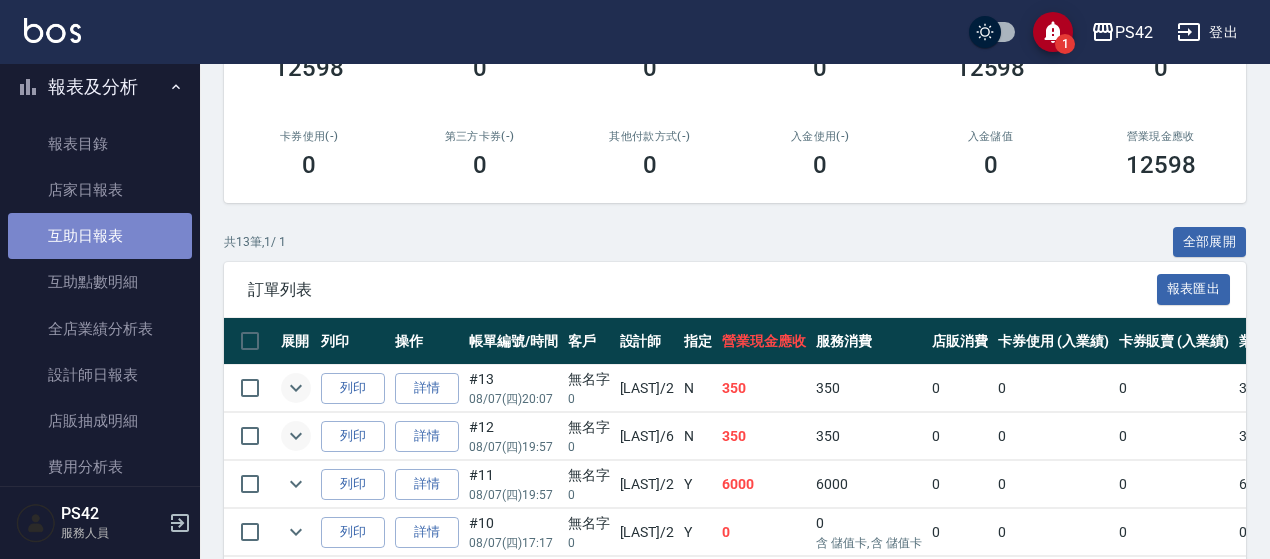 click on "互助日報表" at bounding box center [100, 236] 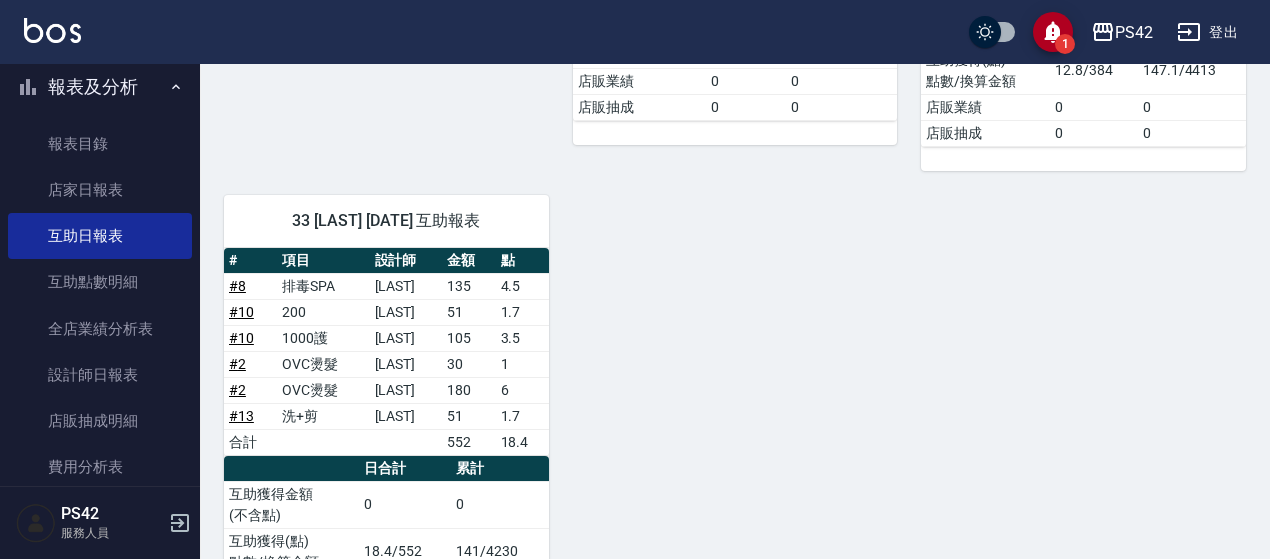 scroll, scrollTop: 600, scrollLeft: 0, axis: vertical 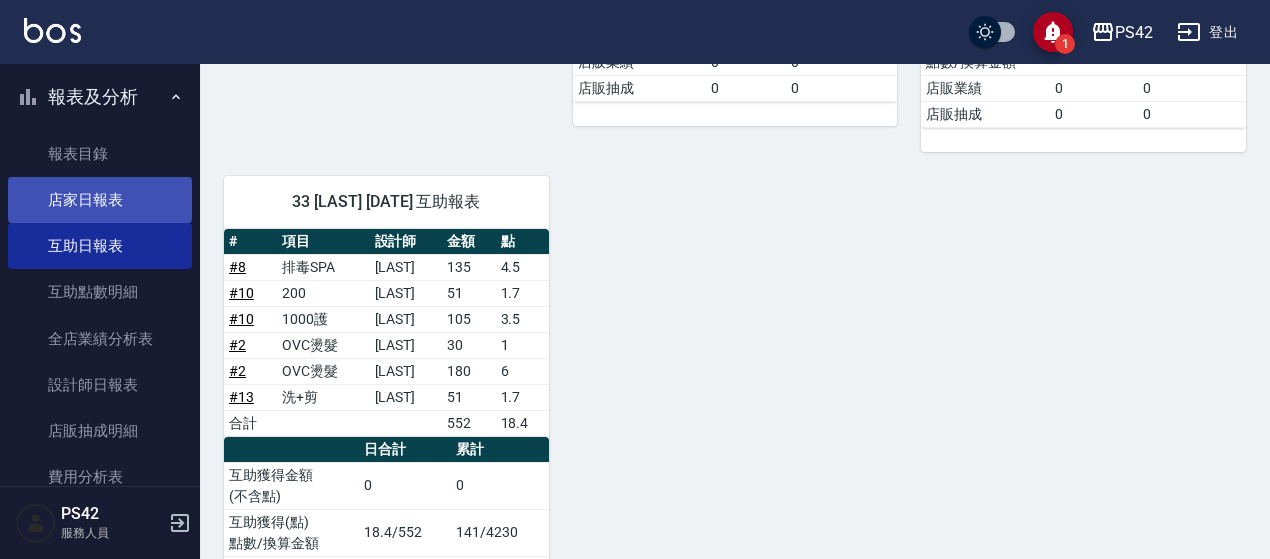 click on "店家日報表" at bounding box center [100, 200] 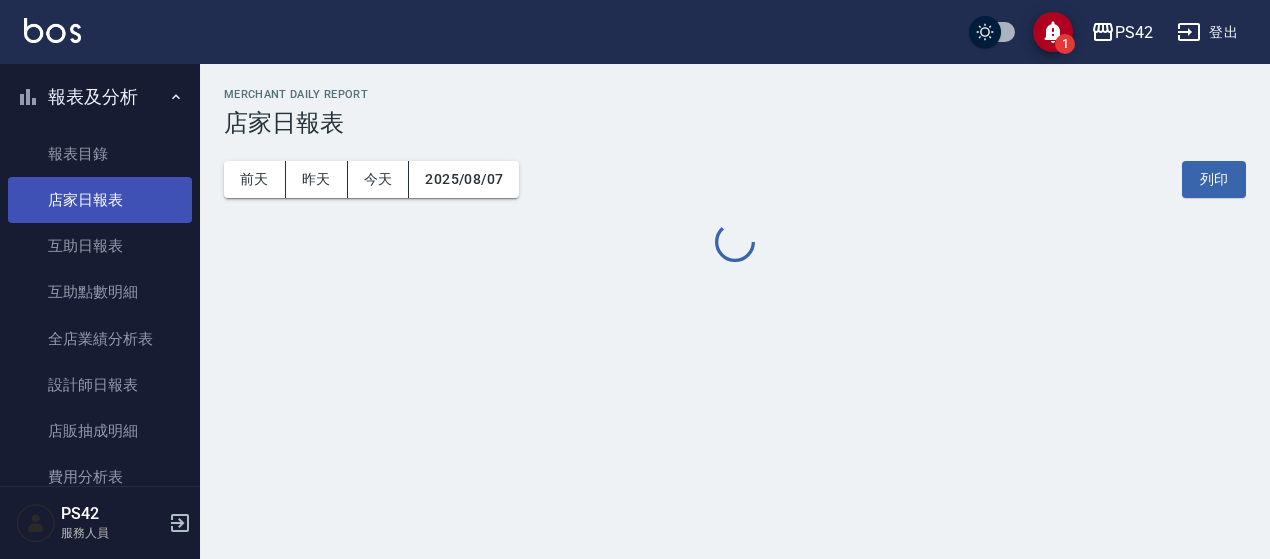scroll, scrollTop: 0, scrollLeft: 0, axis: both 